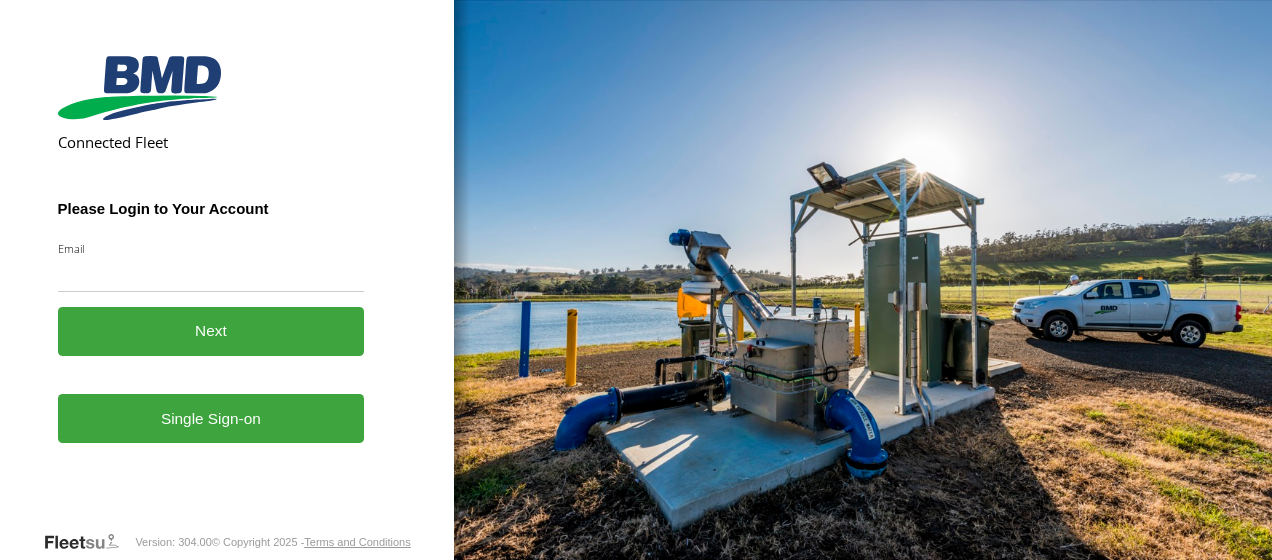 scroll, scrollTop: 0, scrollLeft: 0, axis: both 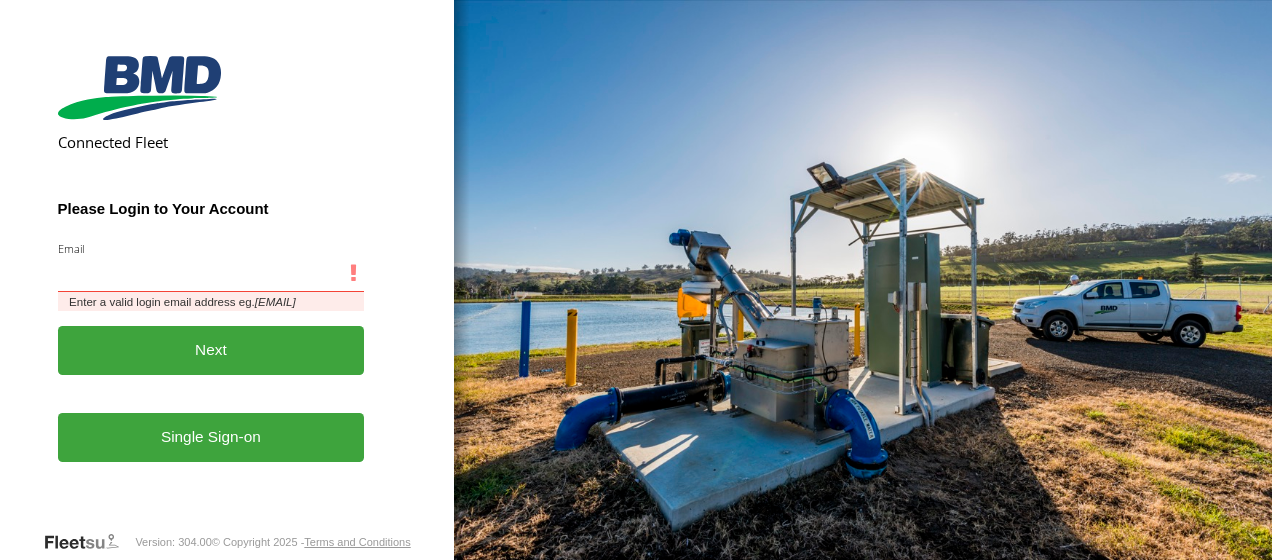 click on "Email" at bounding box center [211, 274] 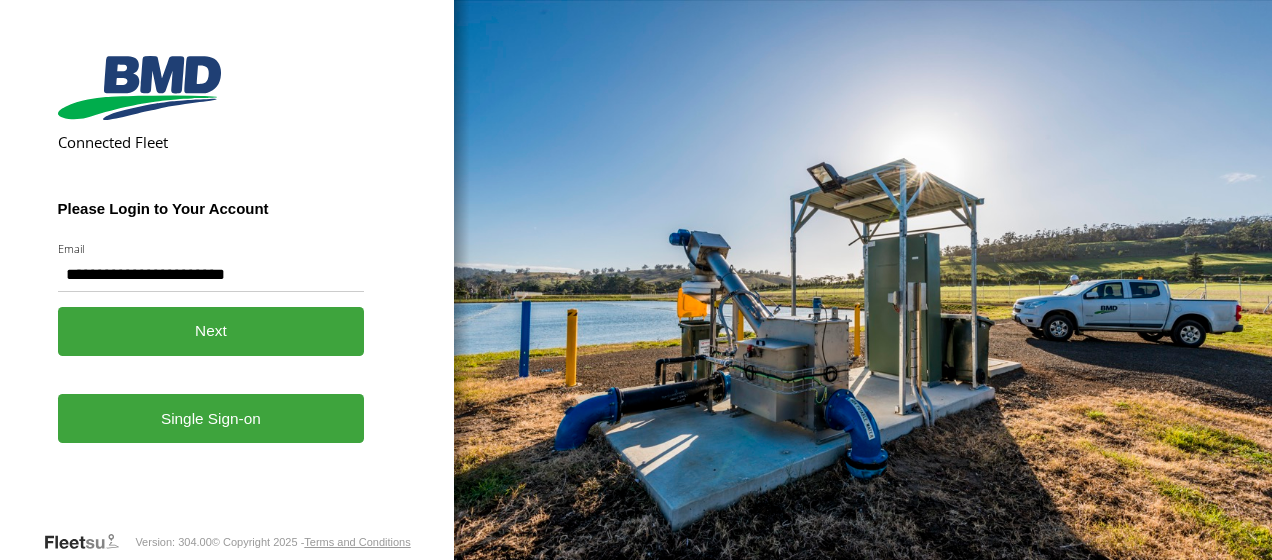 click on "Next" at bounding box center [211, 331] 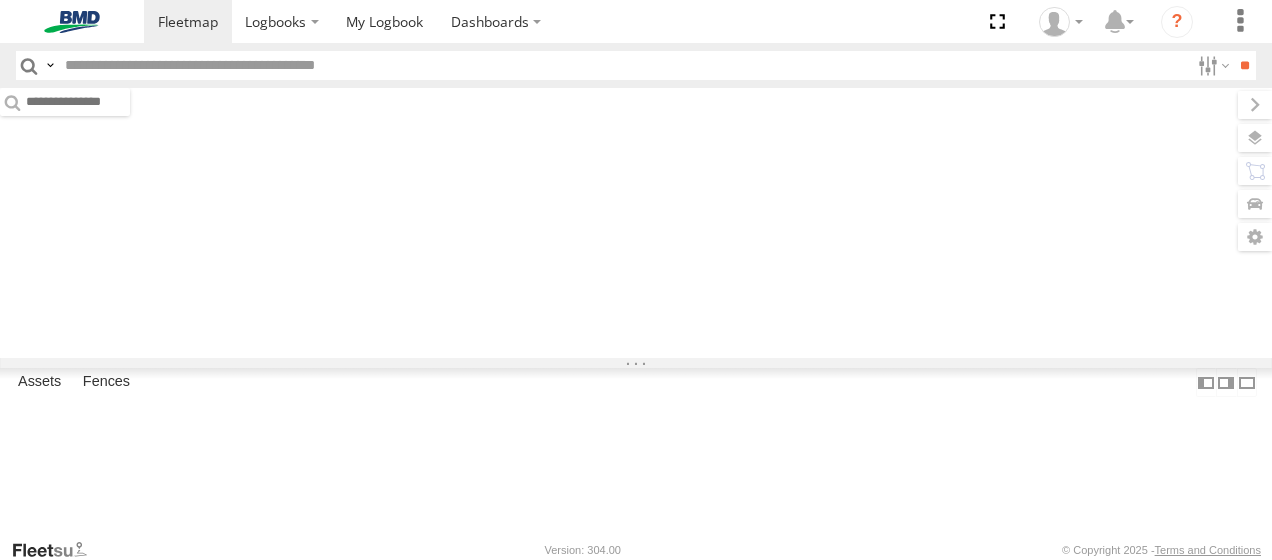 scroll, scrollTop: 0, scrollLeft: 0, axis: both 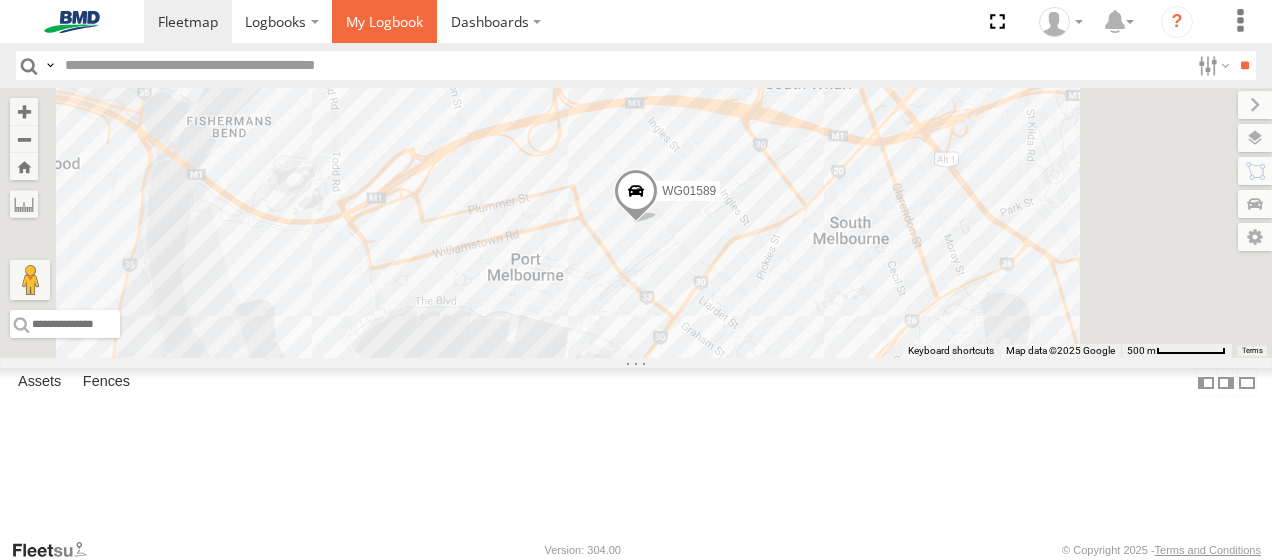 click at bounding box center [384, 21] 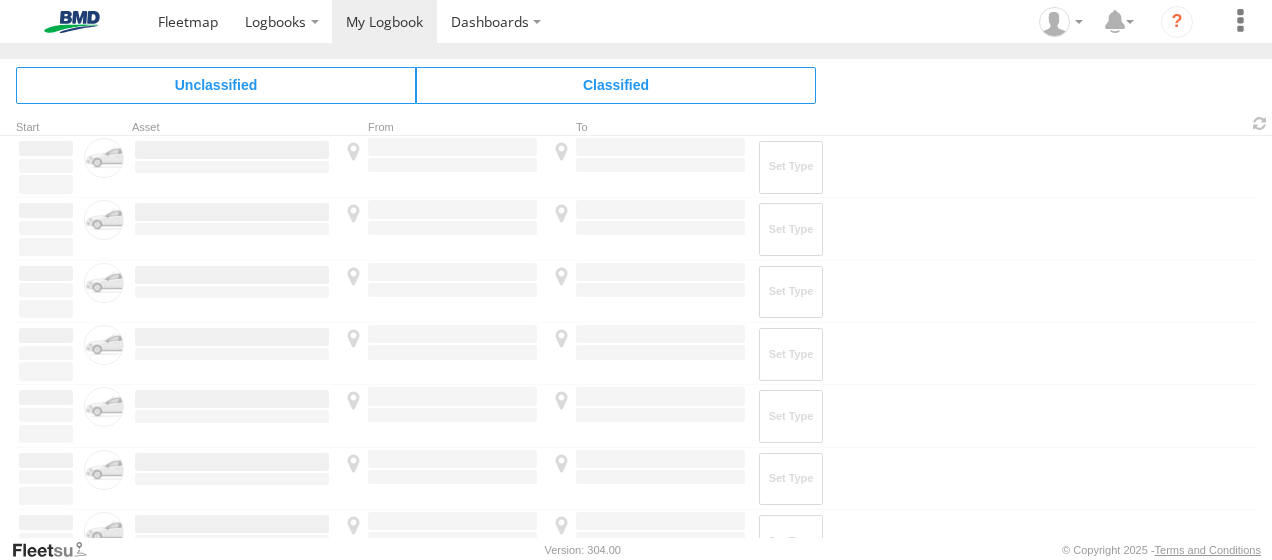scroll, scrollTop: 0, scrollLeft: 0, axis: both 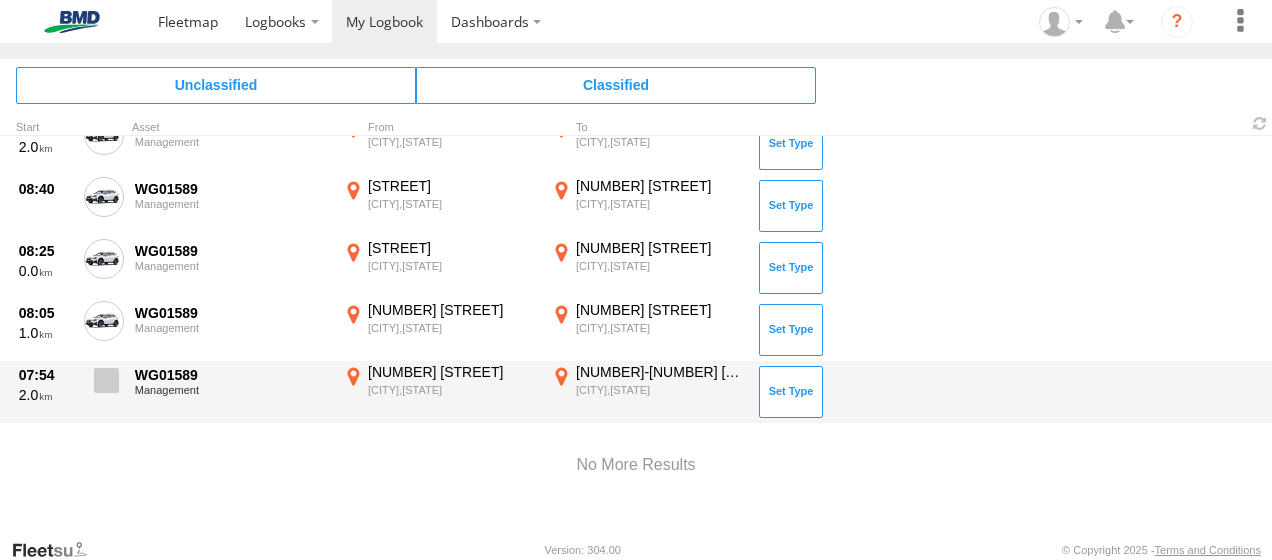 click at bounding box center [106, 380] 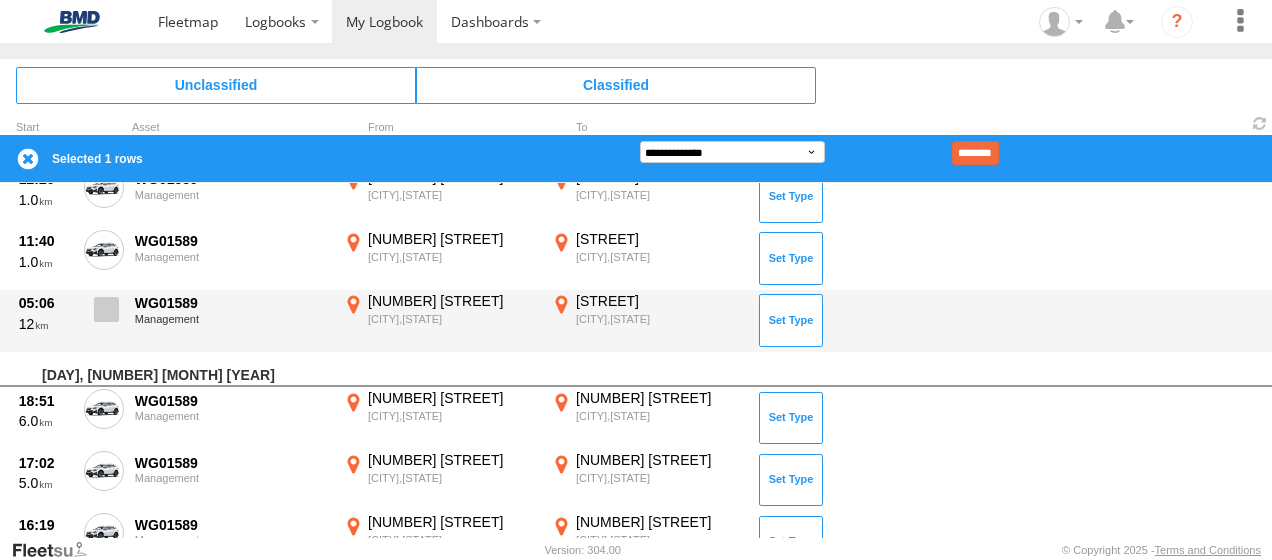 scroll, scrollTop: 3082, scrollLeft: 0, axis: vertical 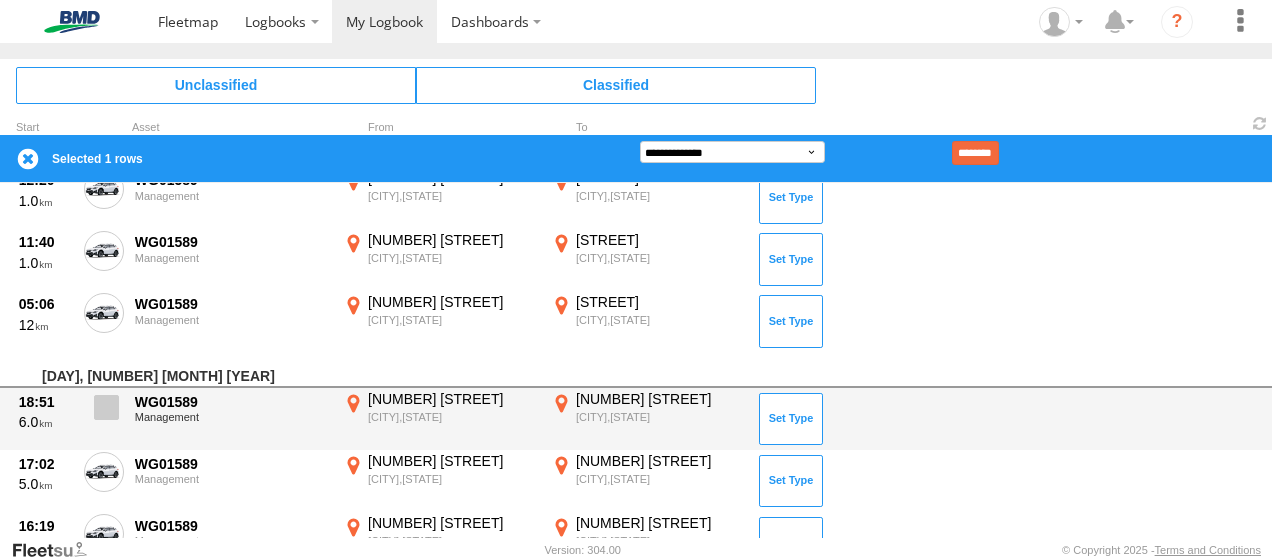 click at bounding box center (106, 407) 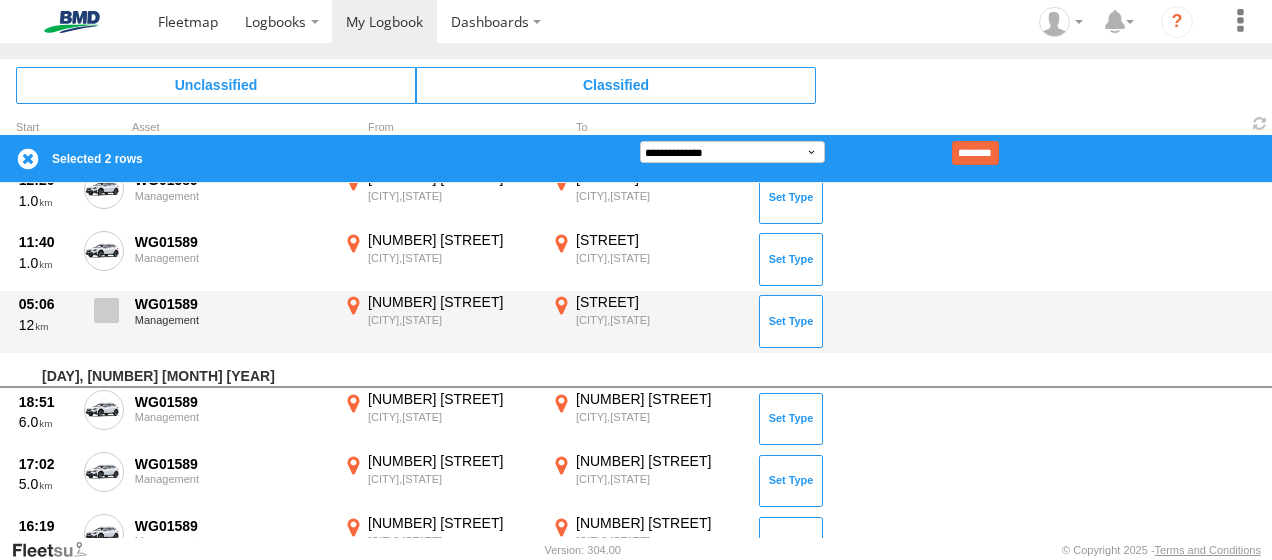 click at bounding box center [106, 310] 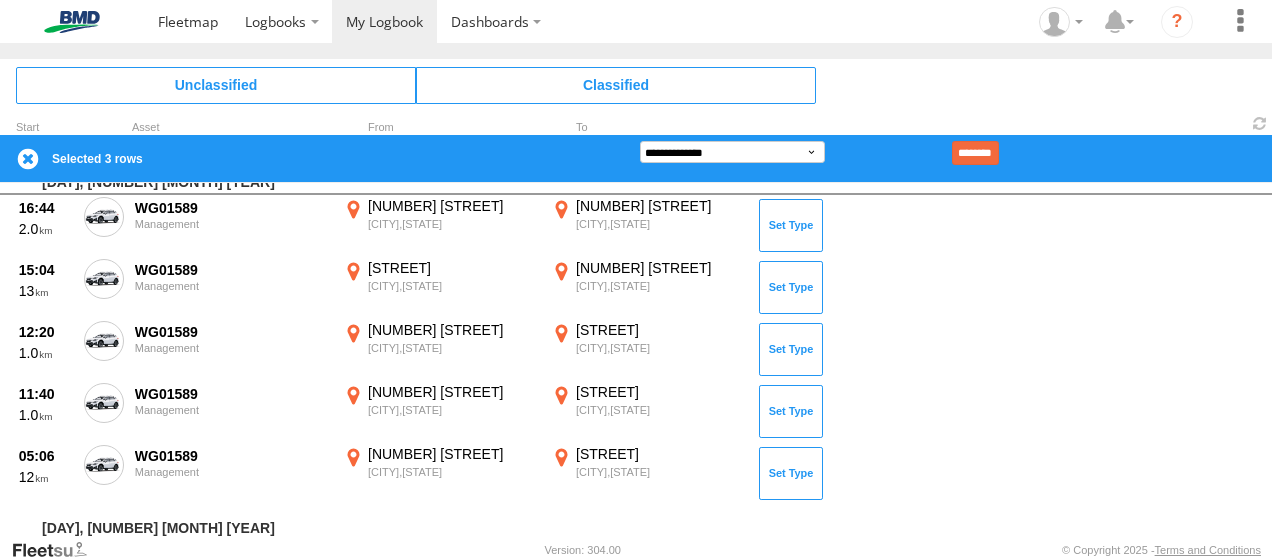 scroll, scrollTop: 2830, scrollLeft: 0, axis: vertical 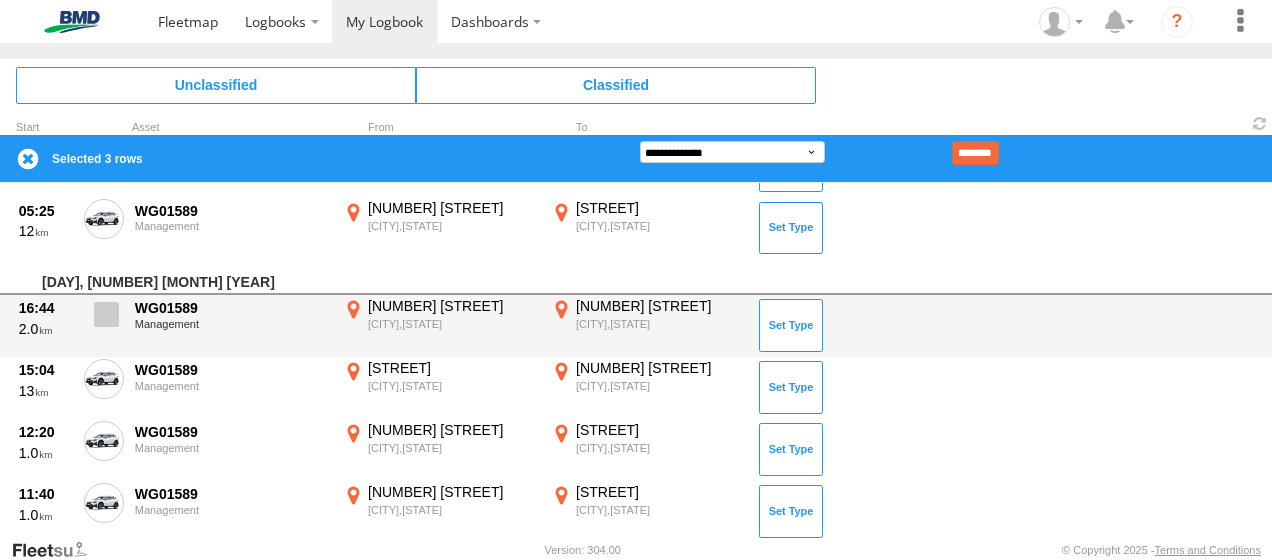 click at bounding box center (106, 314) 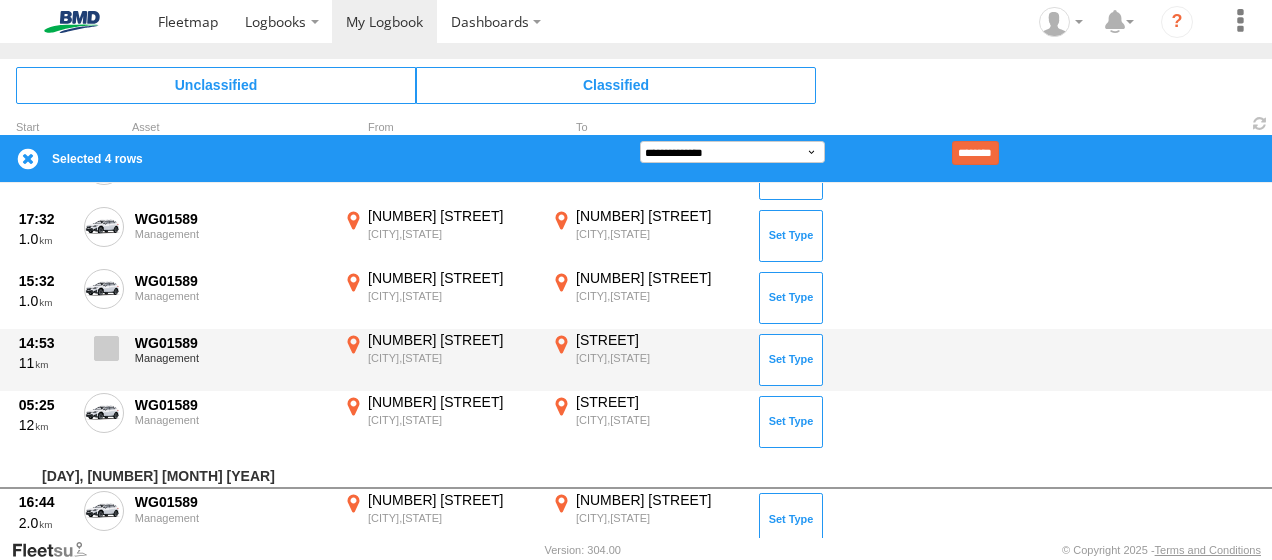 scroll, scrollTop: 2630, scrollLeft: 0, axis: vertical 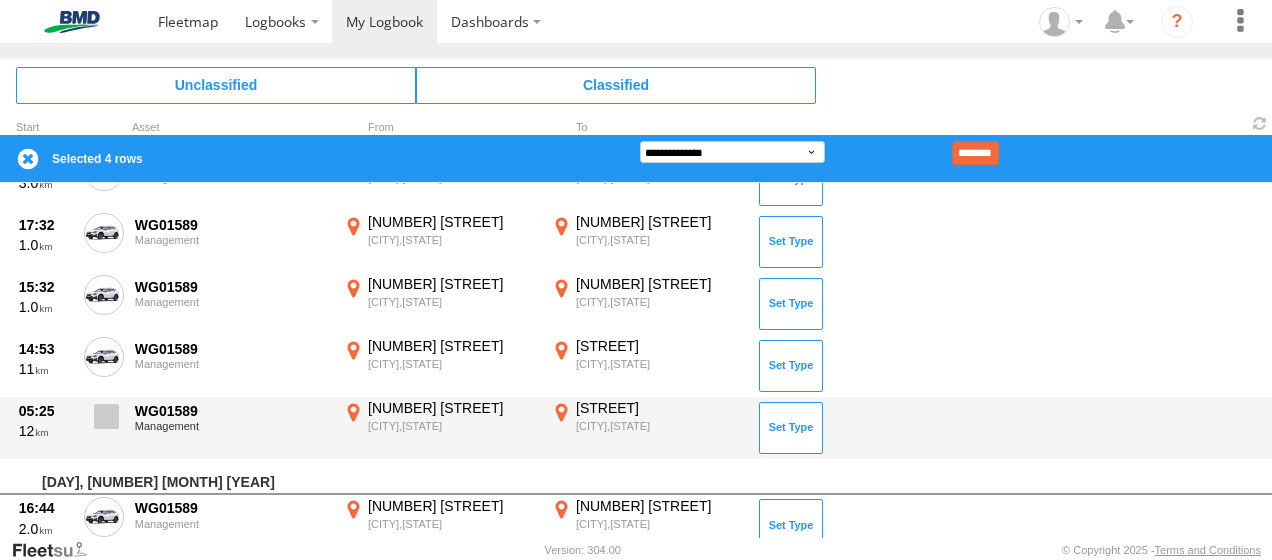 click at bounding box center [106, 416] 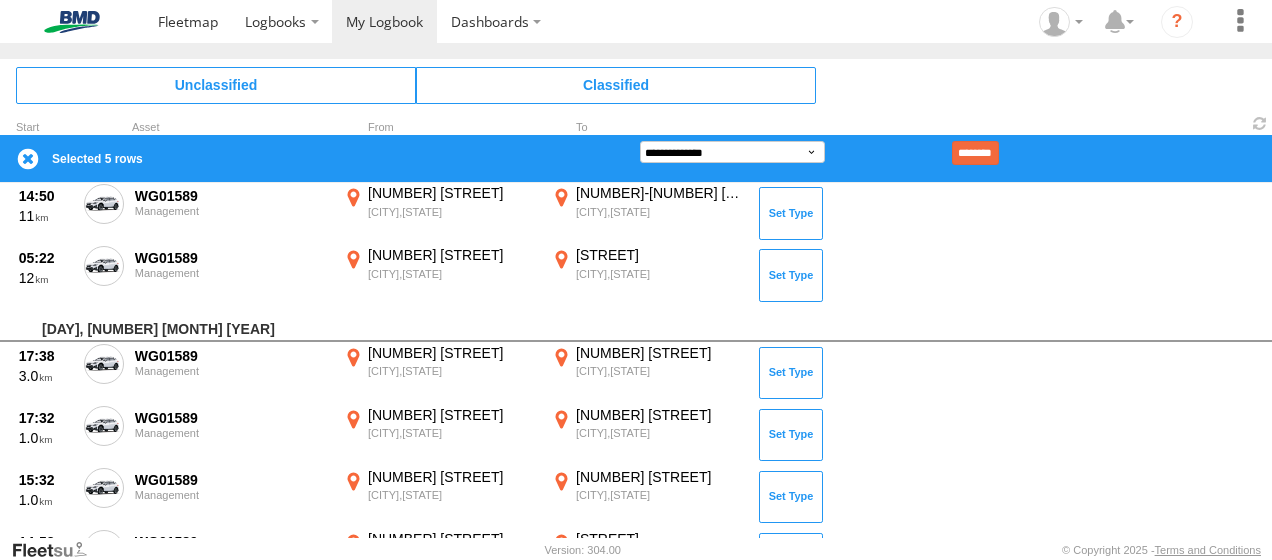 scroll, scrollTop: 2430, scrollLeft: 0, axis: vertical 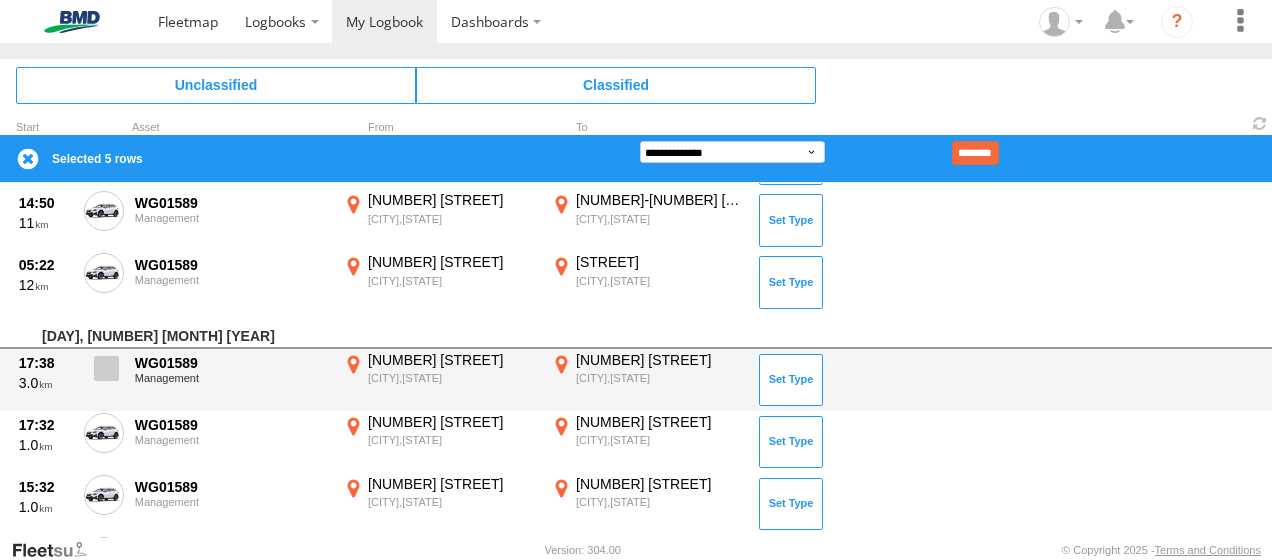 click at bounding box center [106, 368] 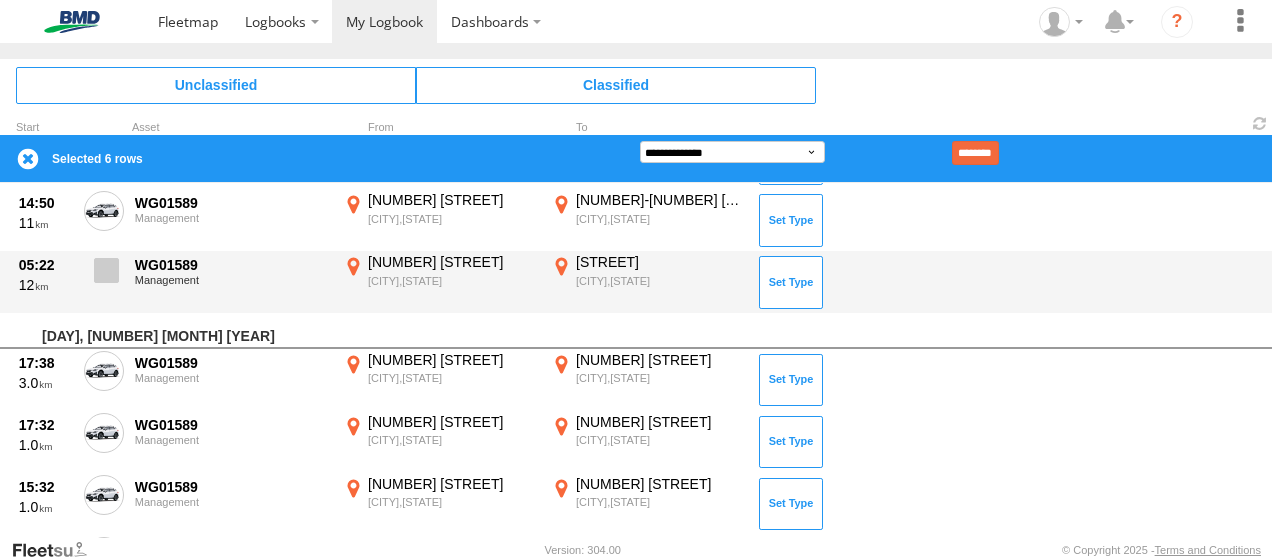 click at bounding box center [106, 270] 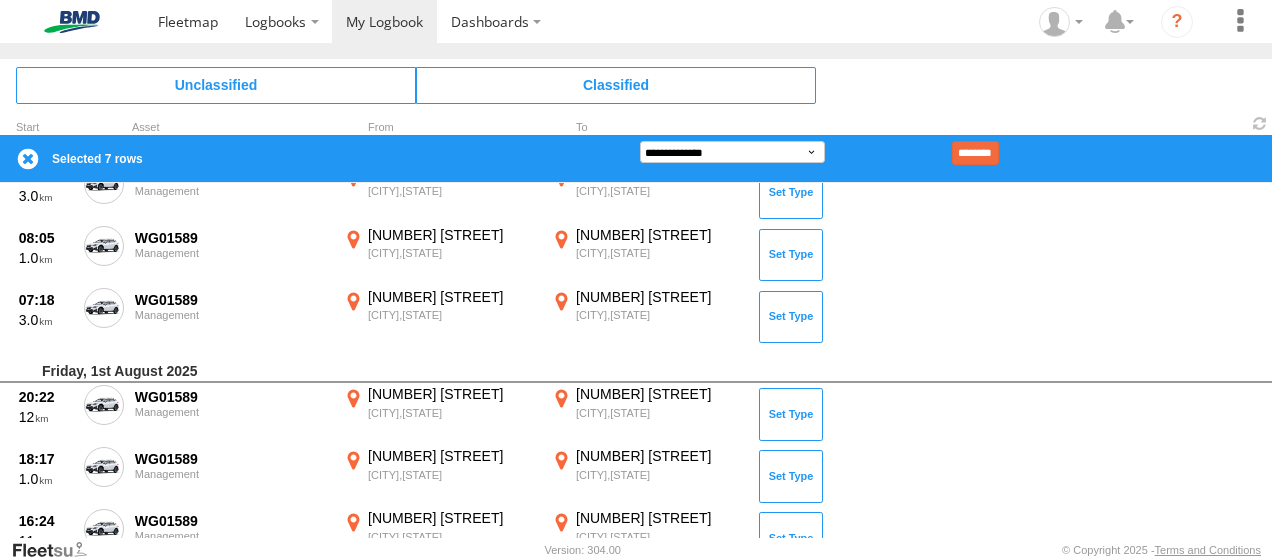 scroll, scrollTop: 1930, scrollLeft: 0, axis: vertical 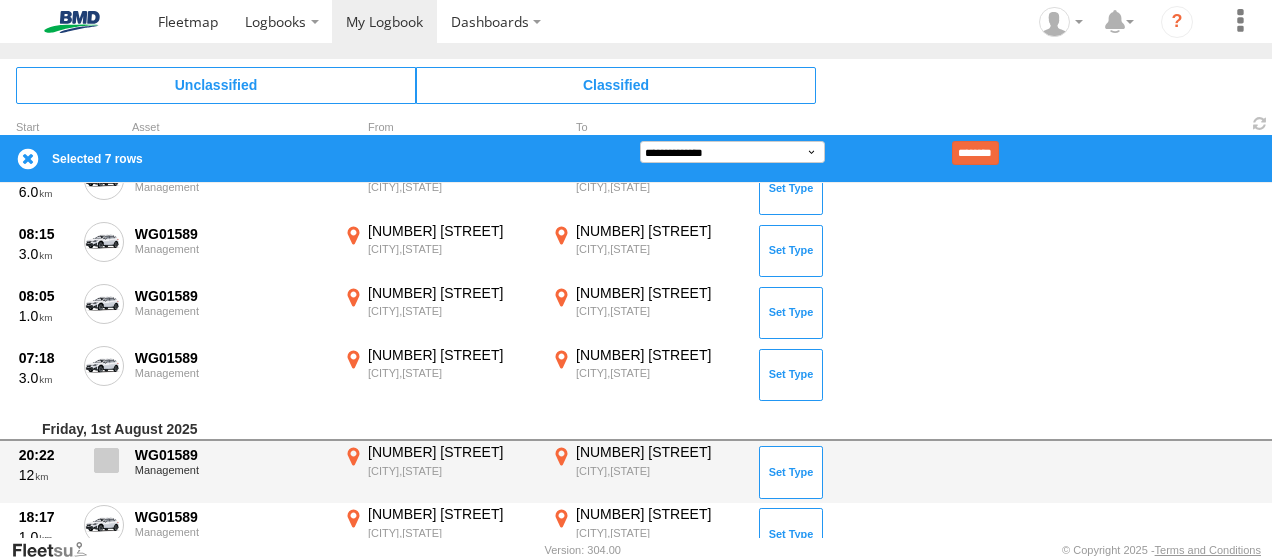 click at bounding box center (104, 466) 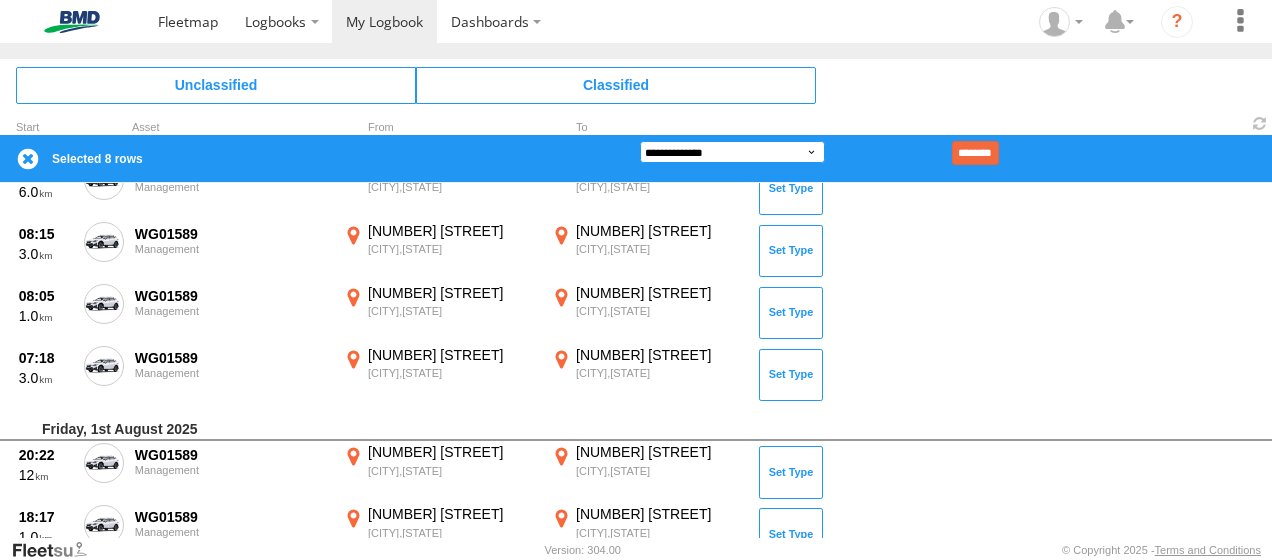 click on "**********" at bounding box center [732, 152] 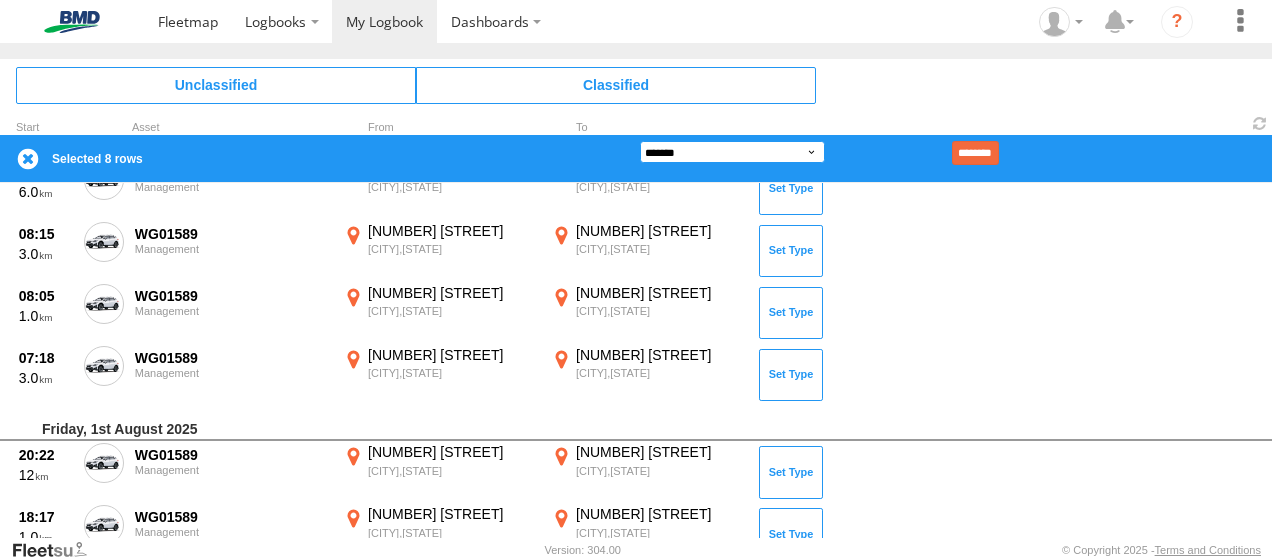 click on "**********" at bounding box center (732, 152) 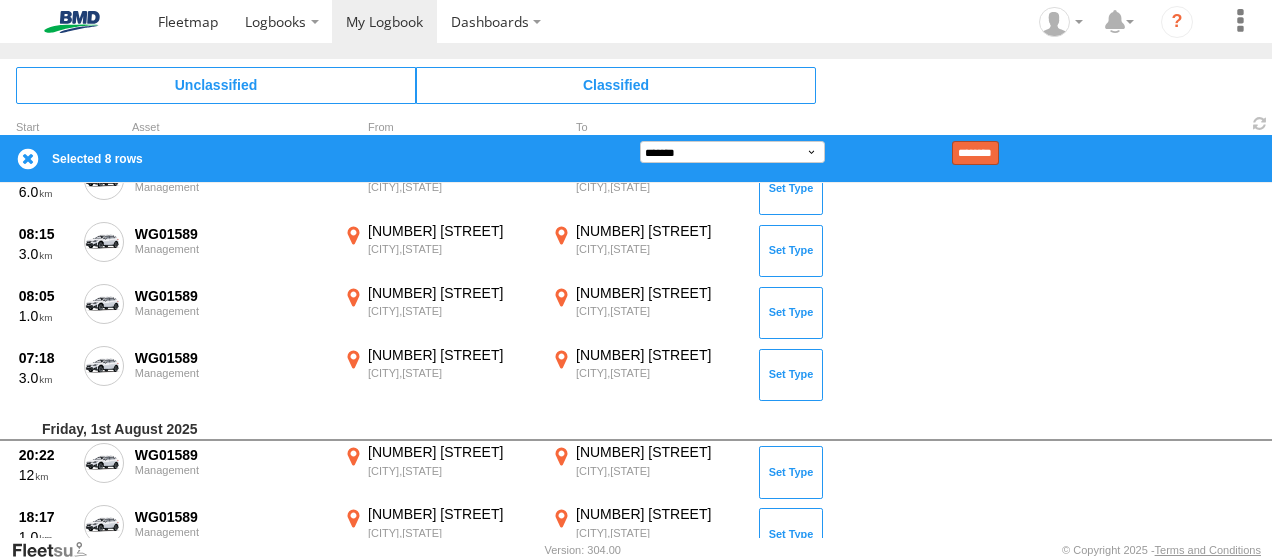click on "********" at bounding box center (975, 153) 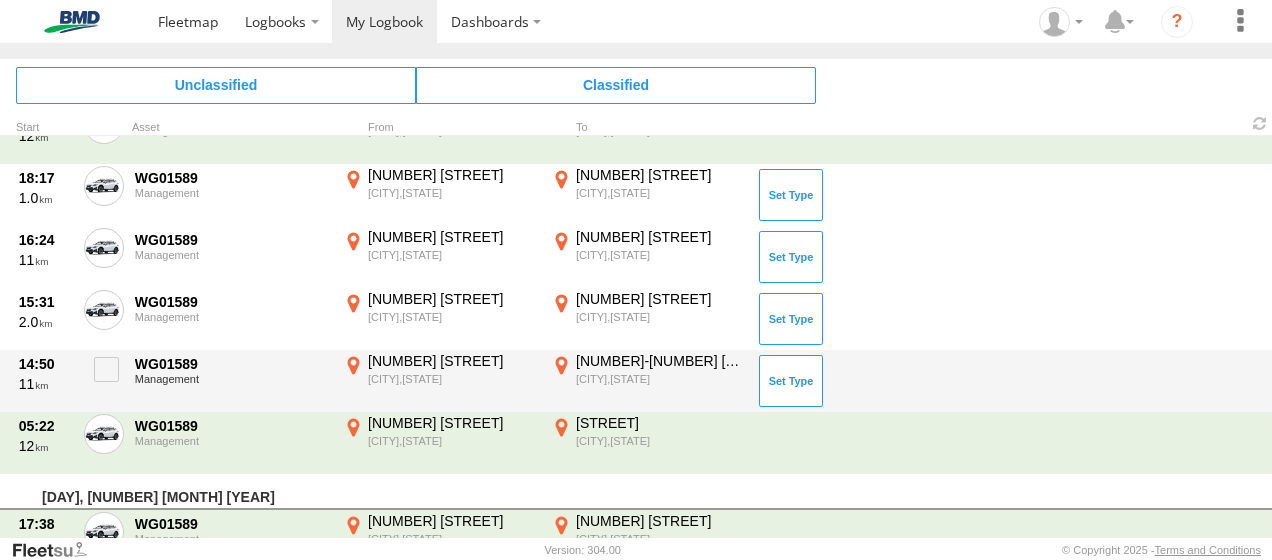 scroll, scrollTop: 2230, scrollLeft: 0, axis: vertical 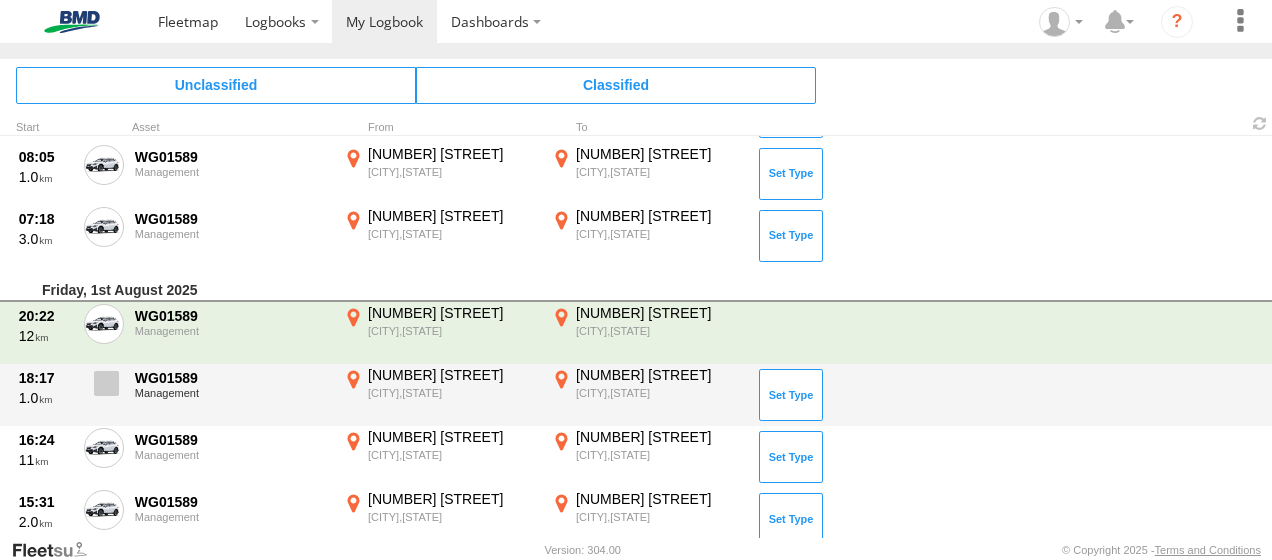 click at bounding box center [106, 383] 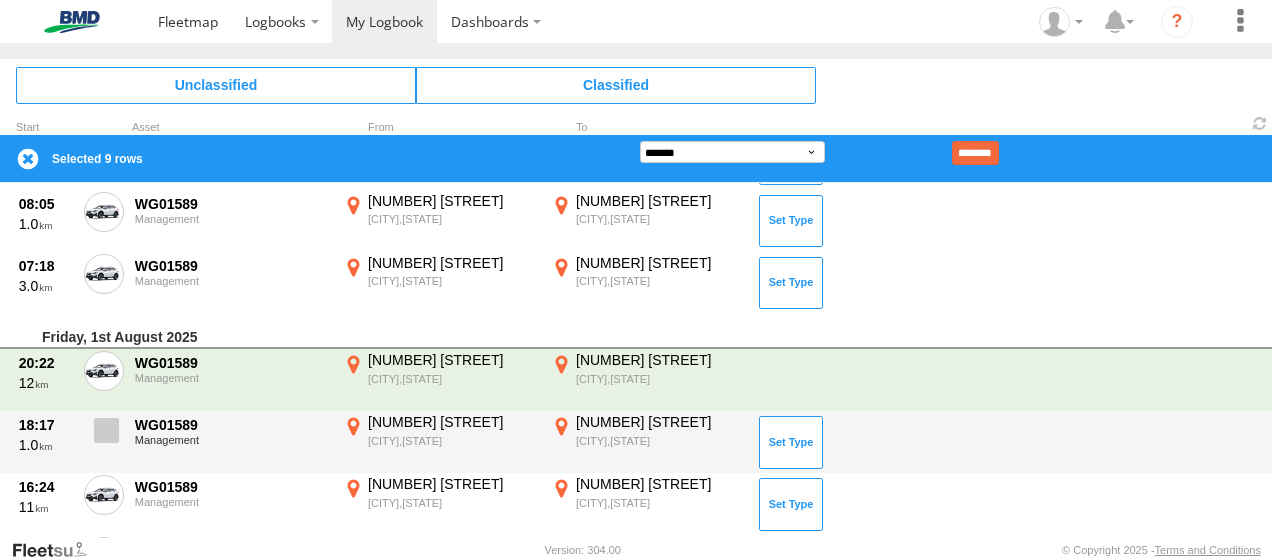 click at bounding box center (106, 430) 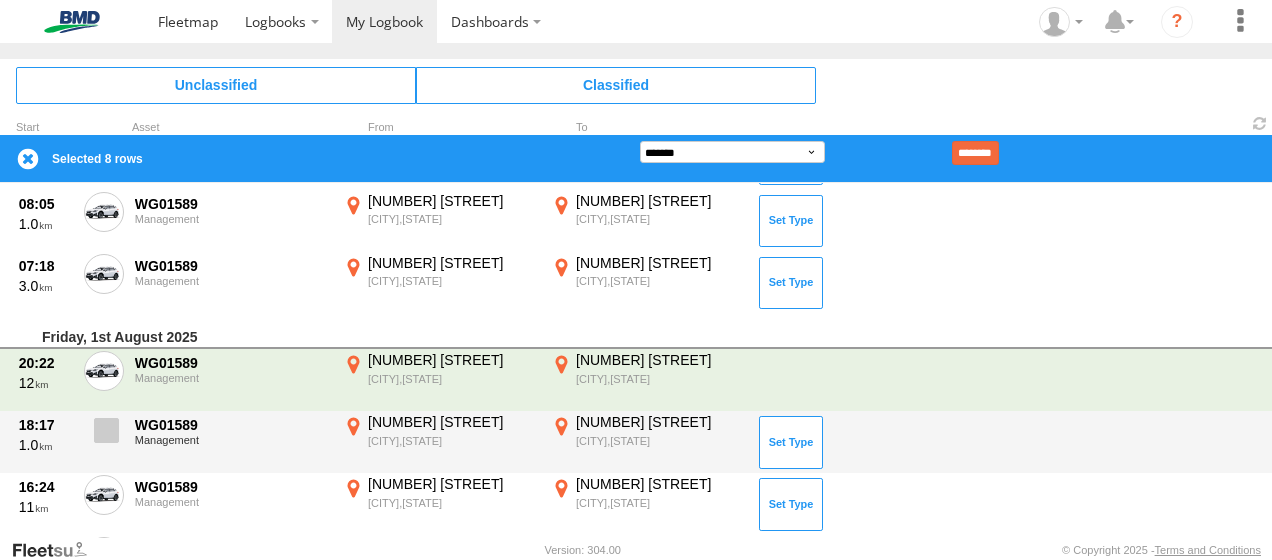 click at bounding box center (106, 430) 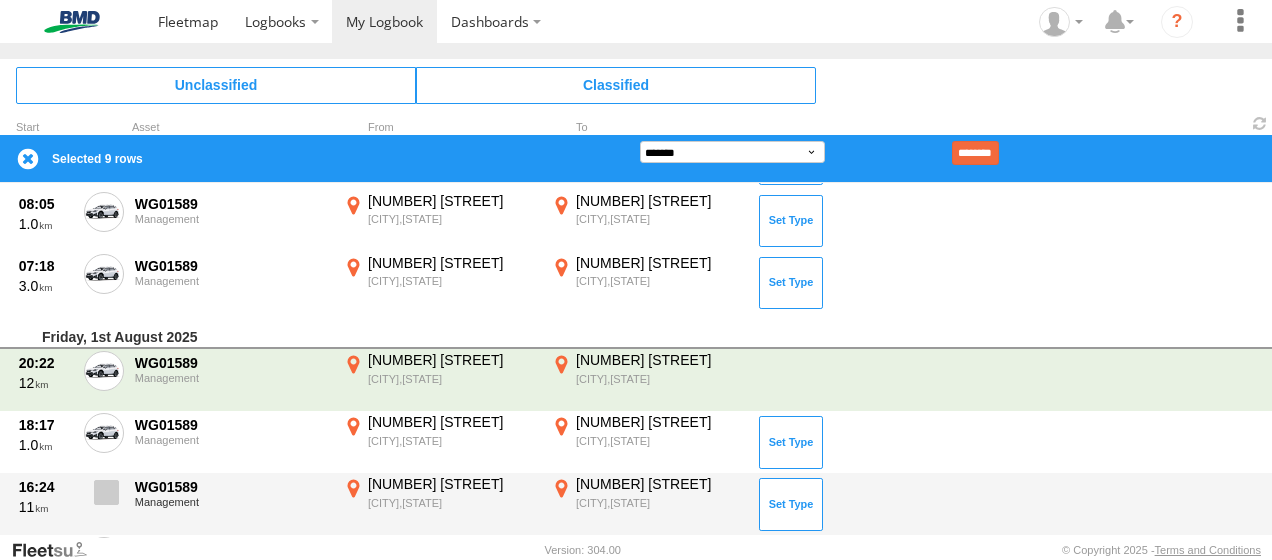click at bounding box center [104, 498] 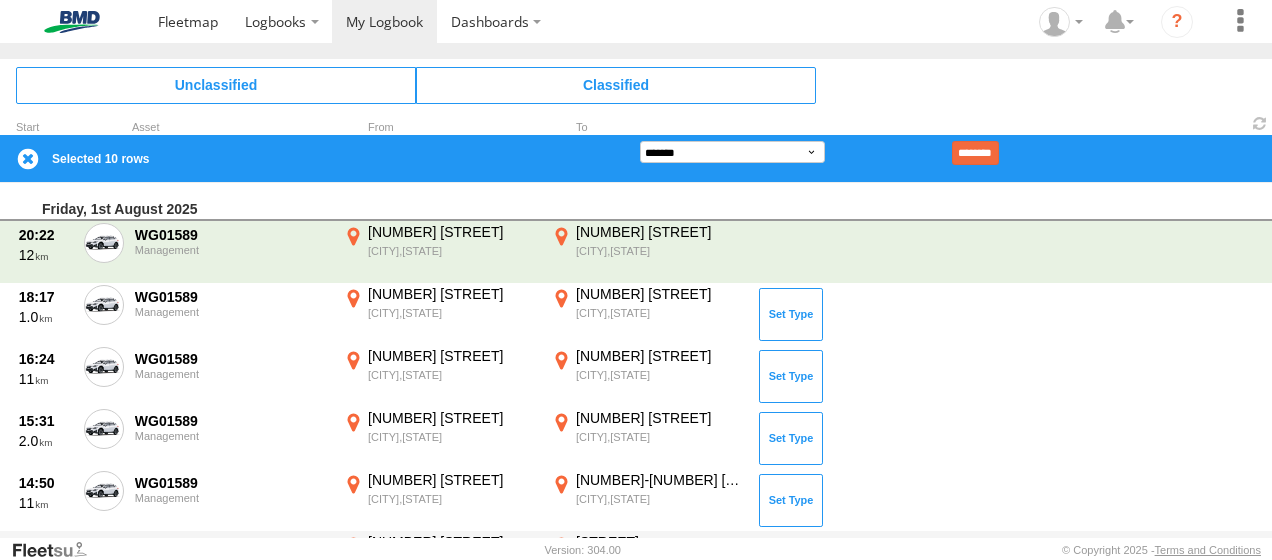 scroll, scrollTop: 2222, scrollLeft: 0, axis: vertical 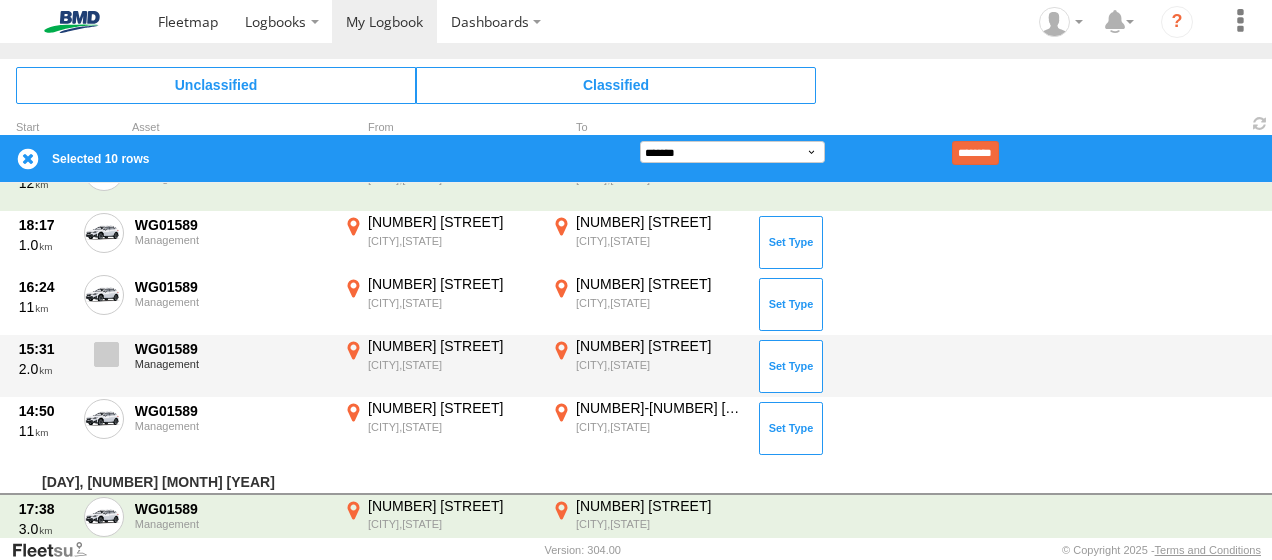 click at bounding box center [106, 354] 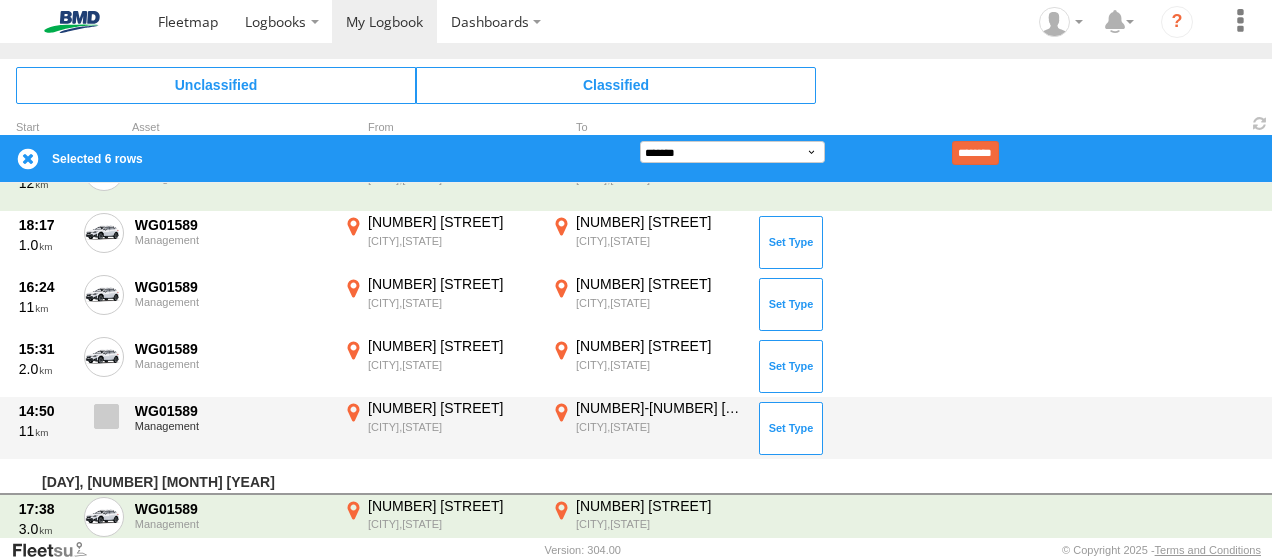 click at bounding box center [106, 416] 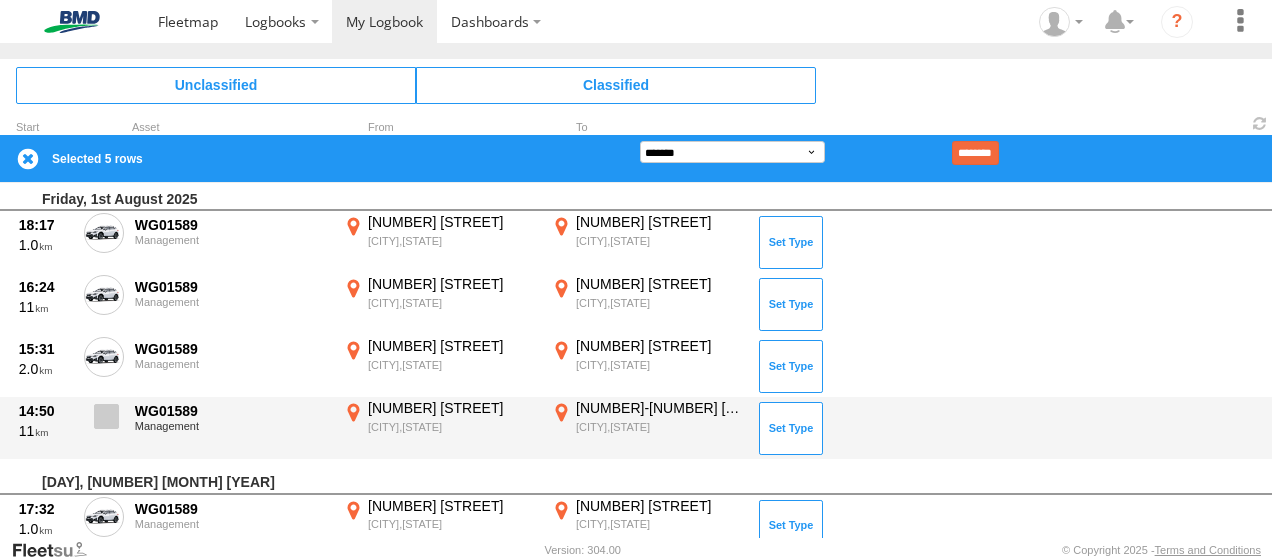 scroll, scrollTop: 2460, scrollLeft: 0, axis: vertical 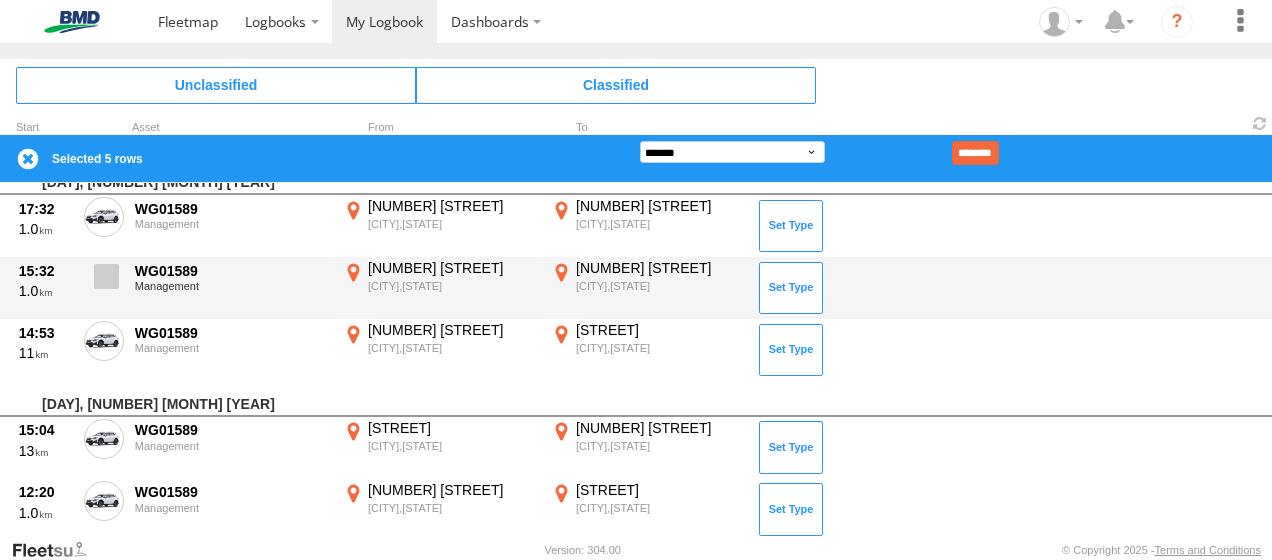 click at bounding box center (106, 276) 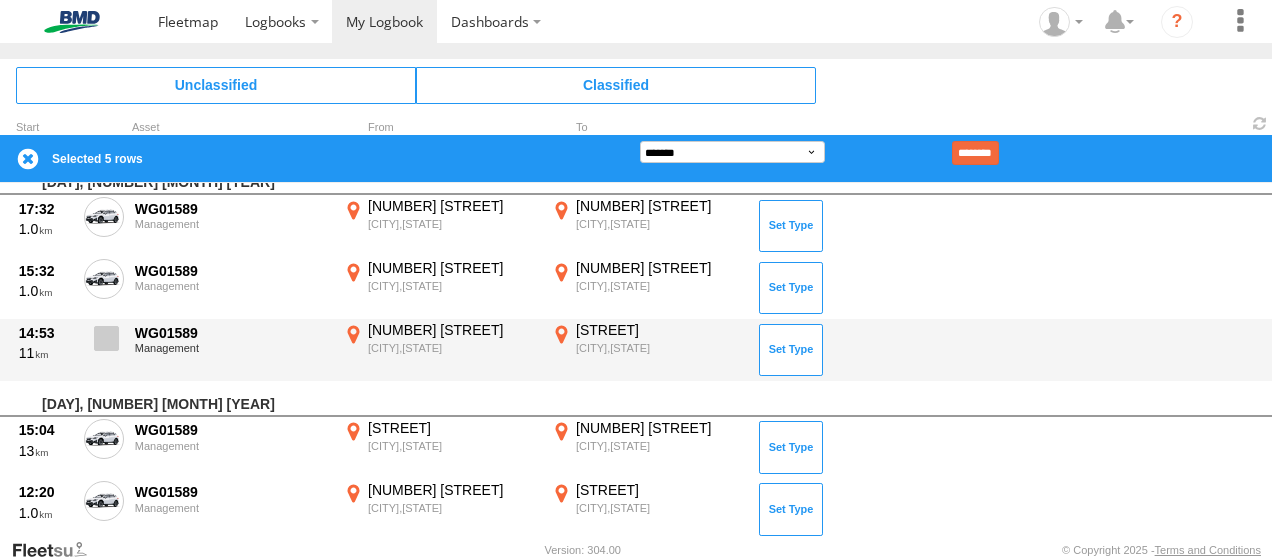 click at bounding box center [106, 338] 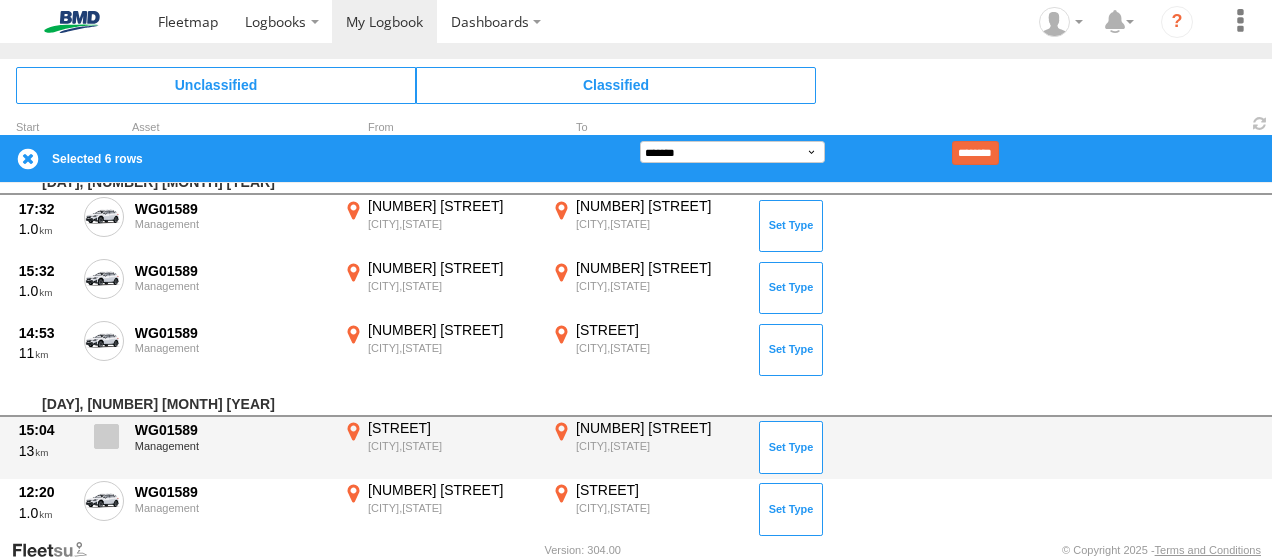 click at bounding box center [106, 436] 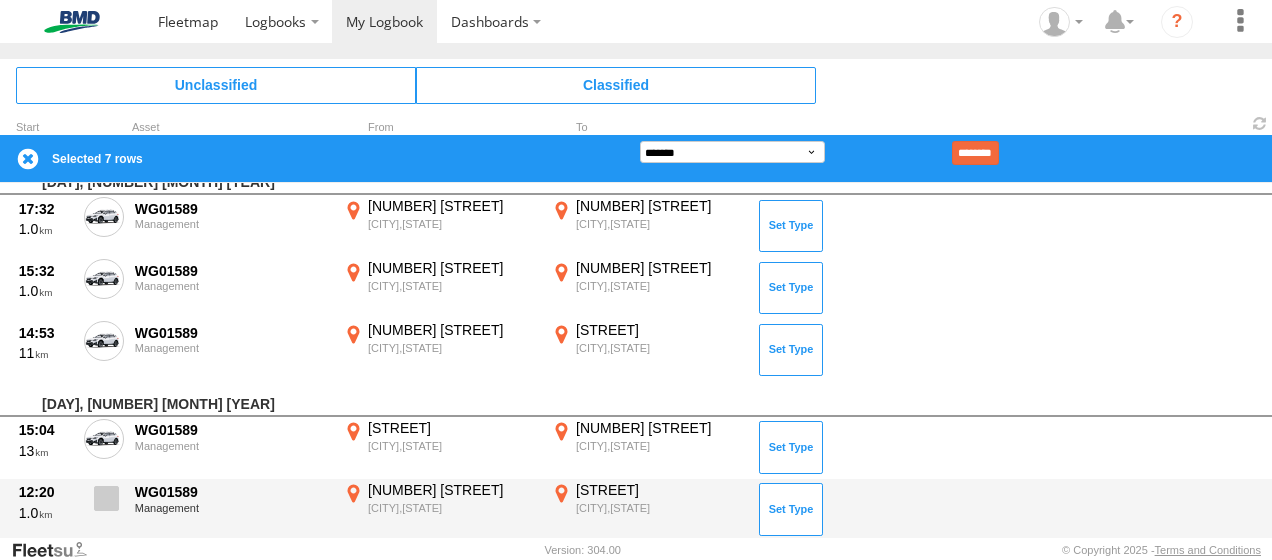 click at bounding box center (106, 498) 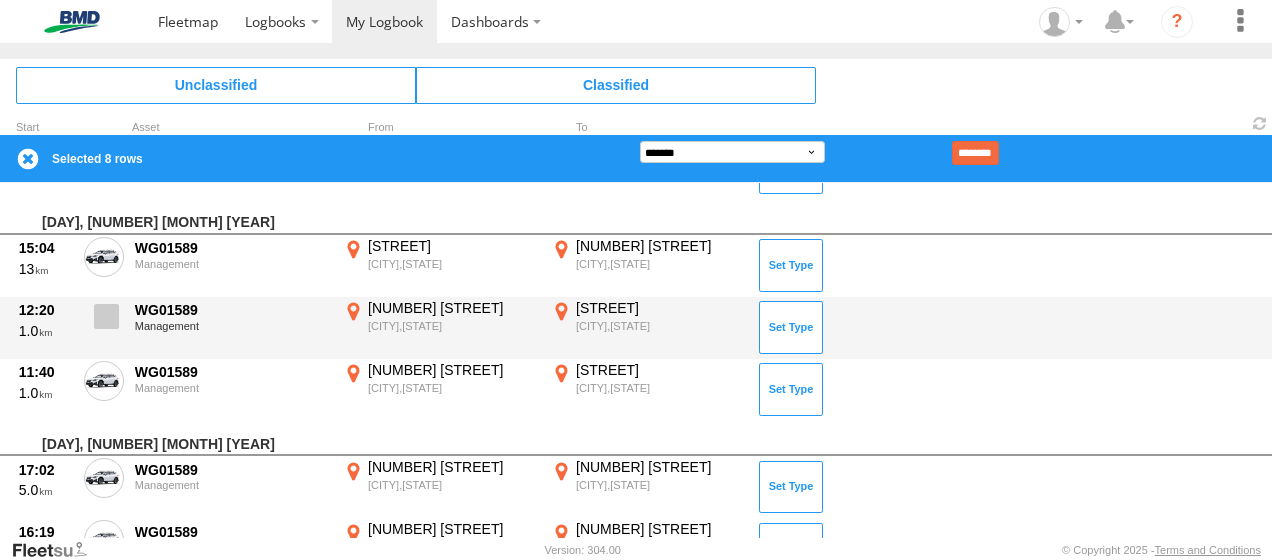 scroll, scrollTop: 2660, scrollLeft: 0, axis: vertical 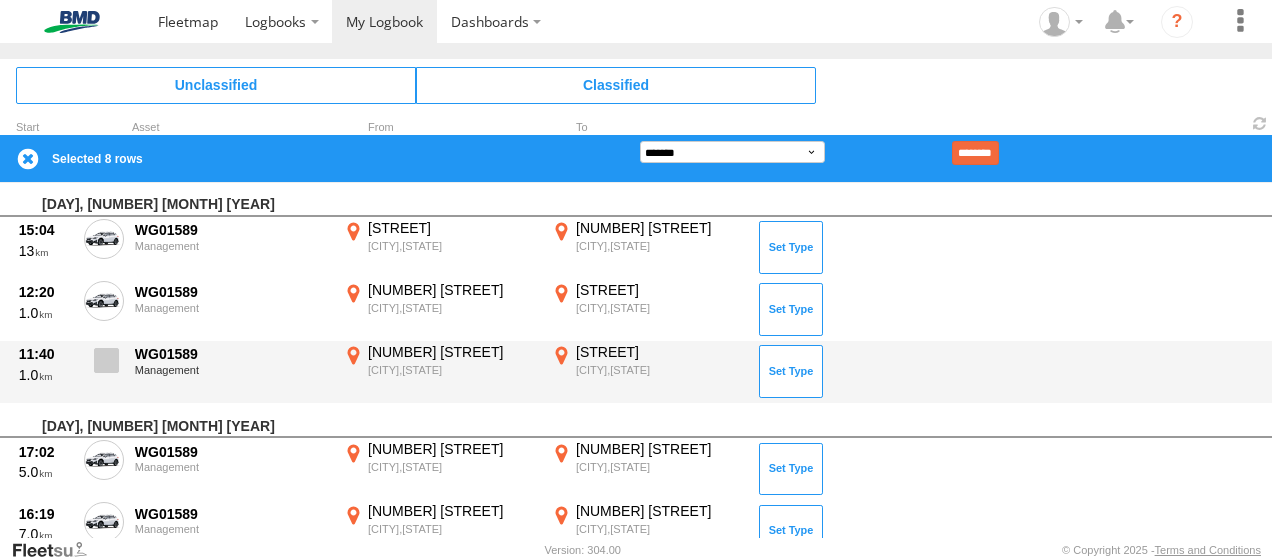 click at bounding box center (104, 366) 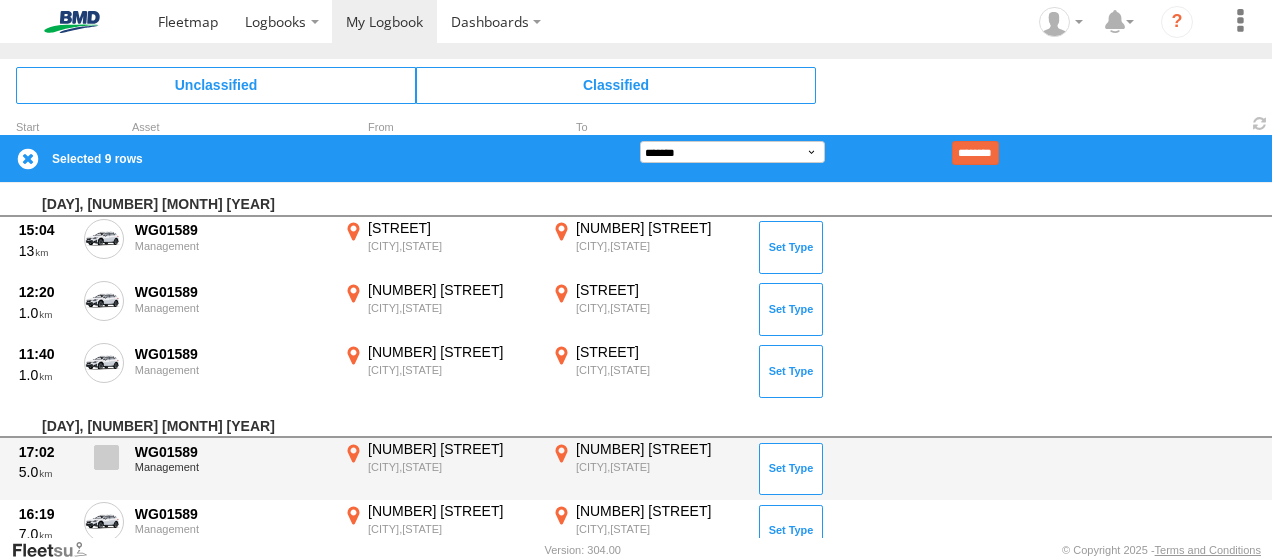 click at bounding box center (104, 463) 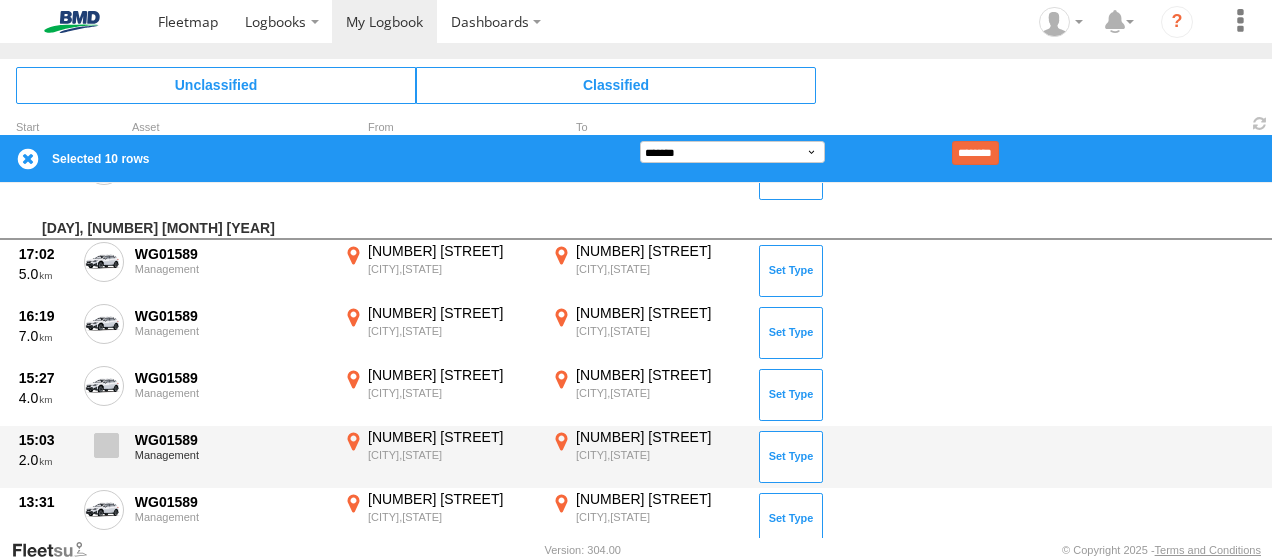 scroll, scrollTop: 2860, scrollLeft: 0, axis: vertical 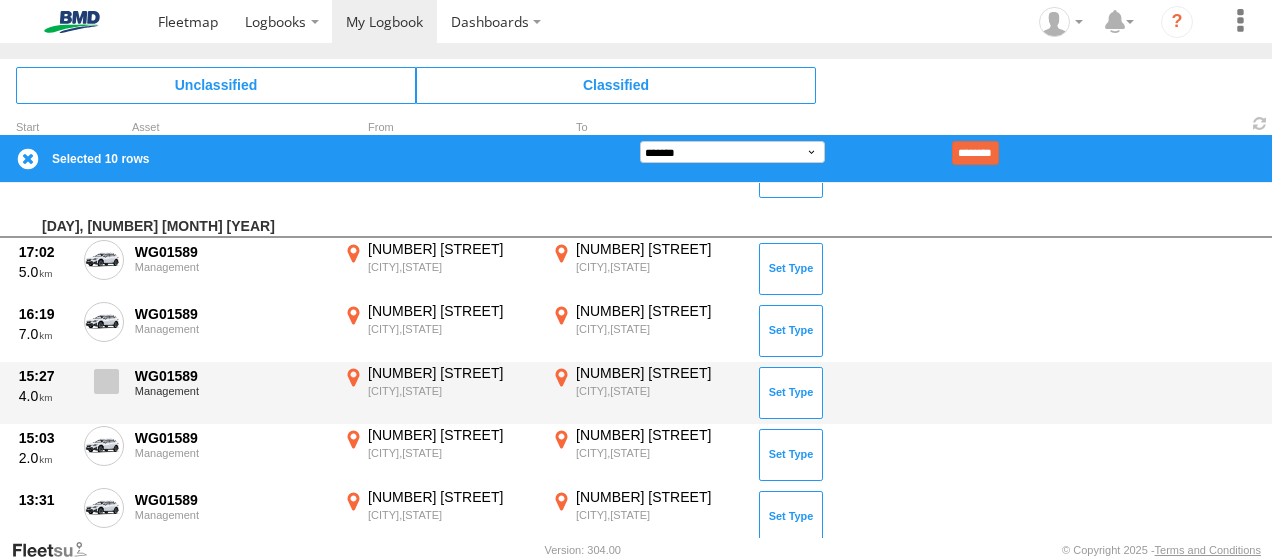click at bounding box center [106, 381] 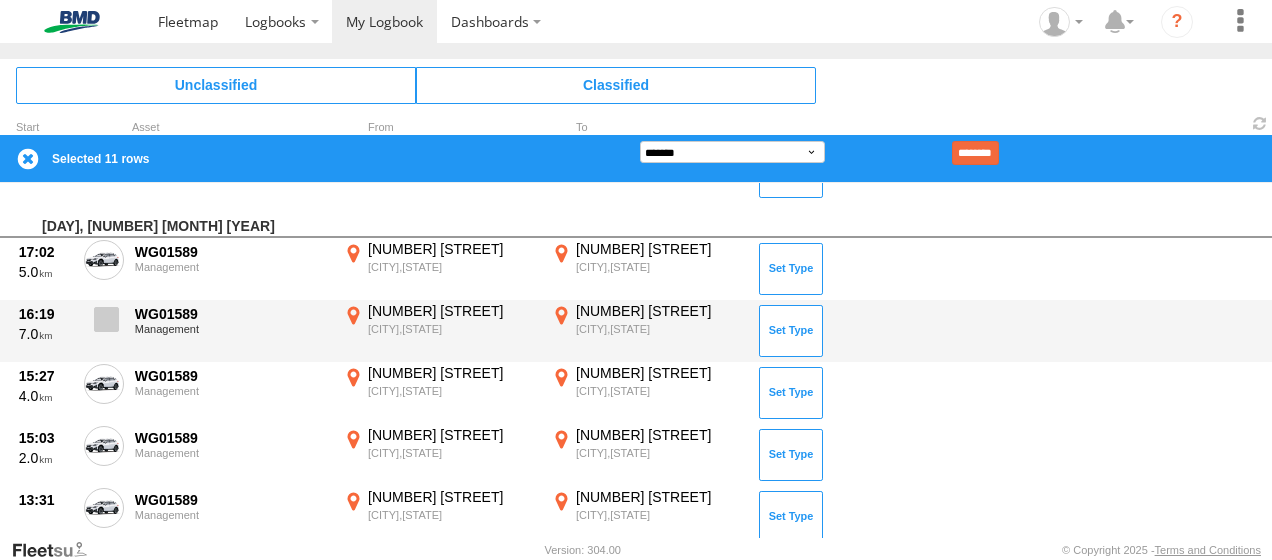 click at bounding box center (104, 325) 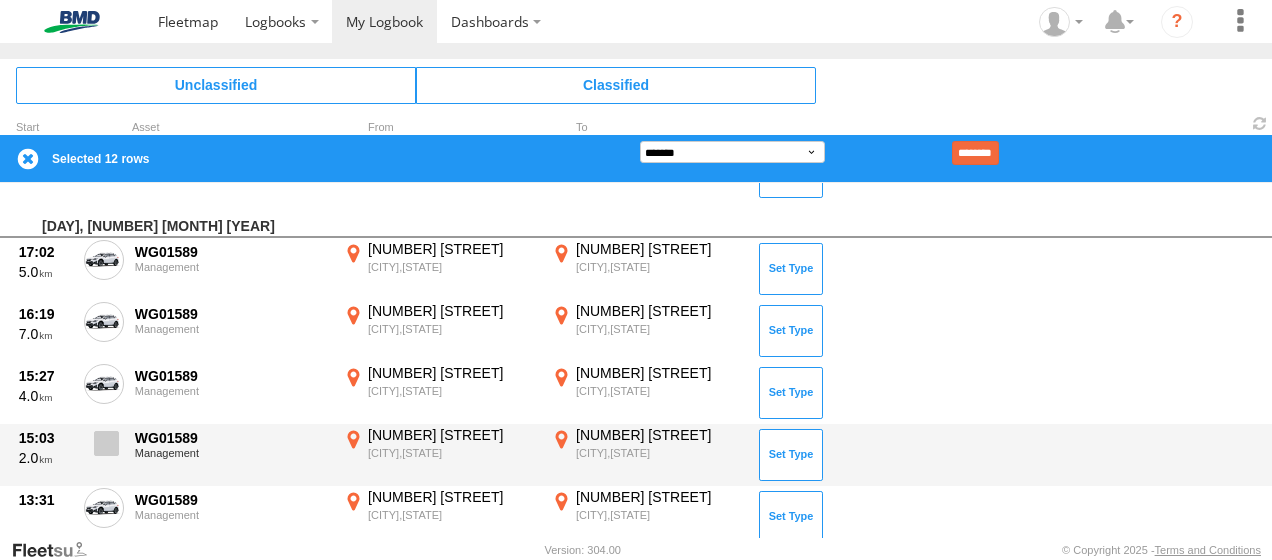 click at bounding box center (106, 443) 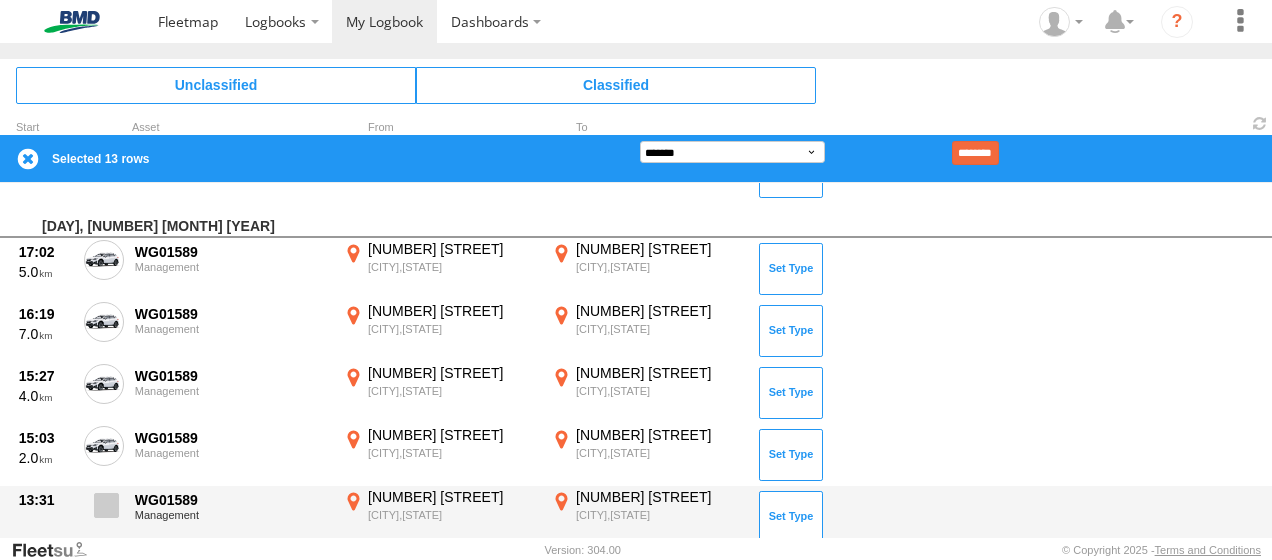 click at bounding box center [106, 505] 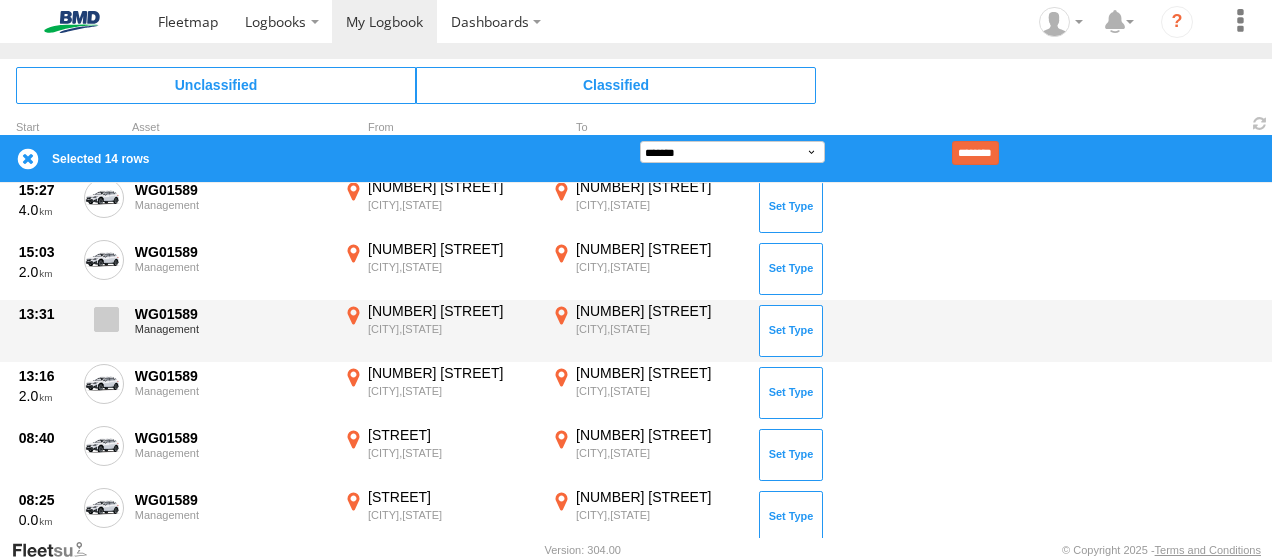scroll, scrollTop: 3060, scrollLeft: 0, axis: vertical 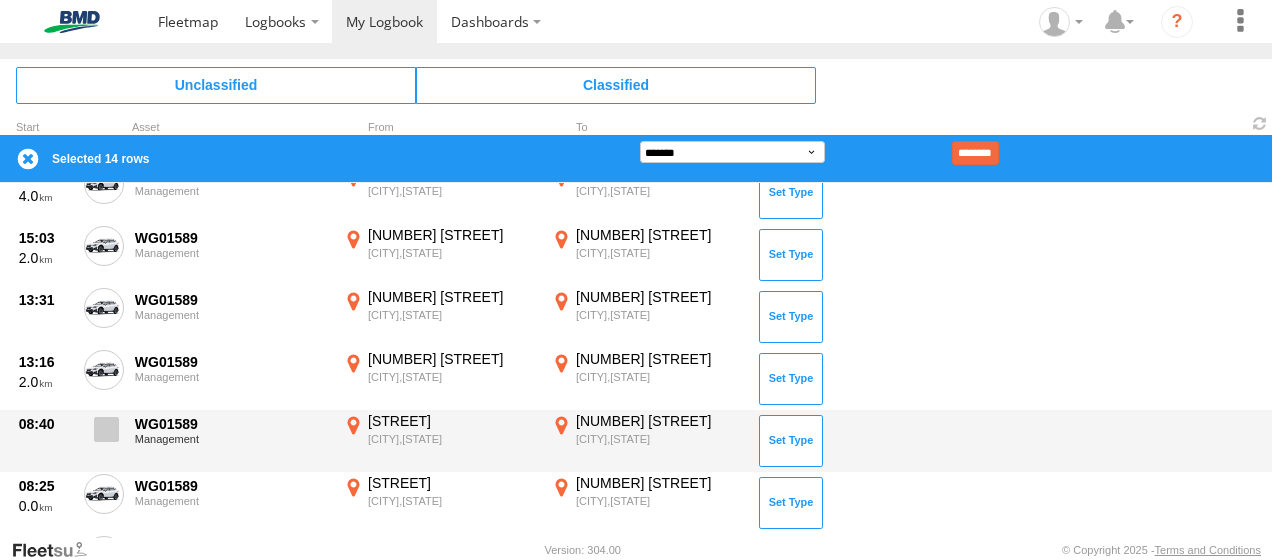 click at bounding box center (106, 429) 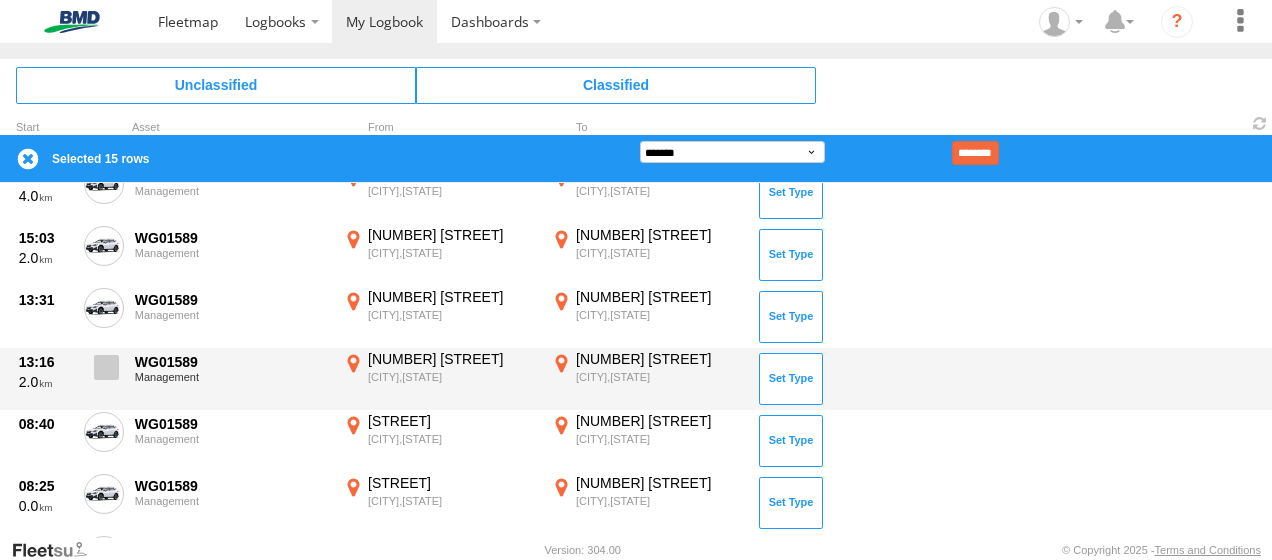 click at bounding box center (106, 367) 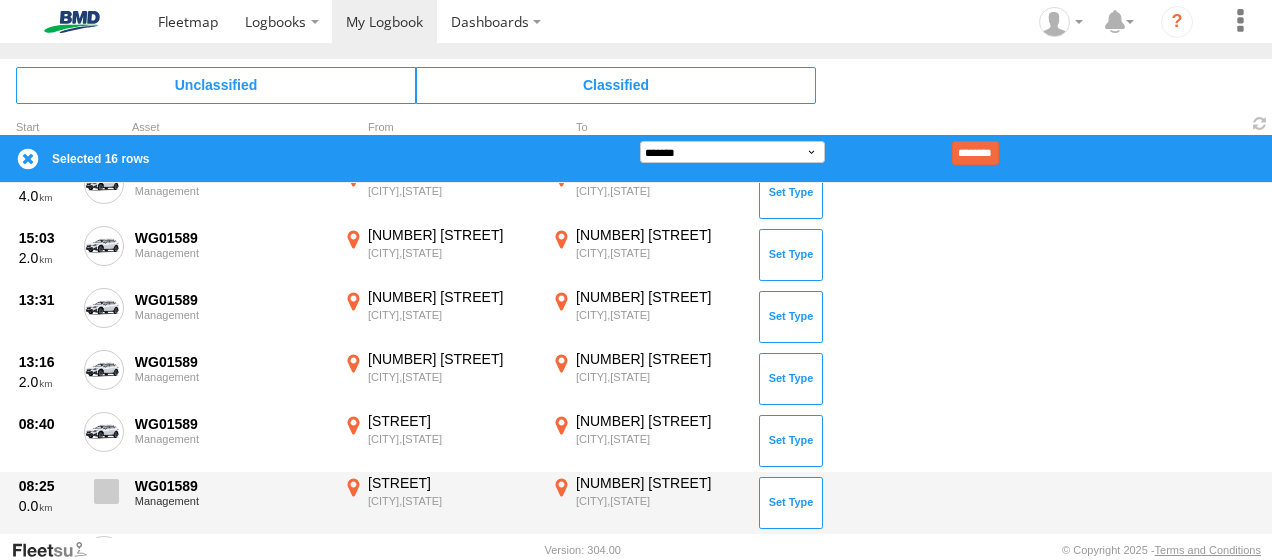 click at bounding box center (106, 491) 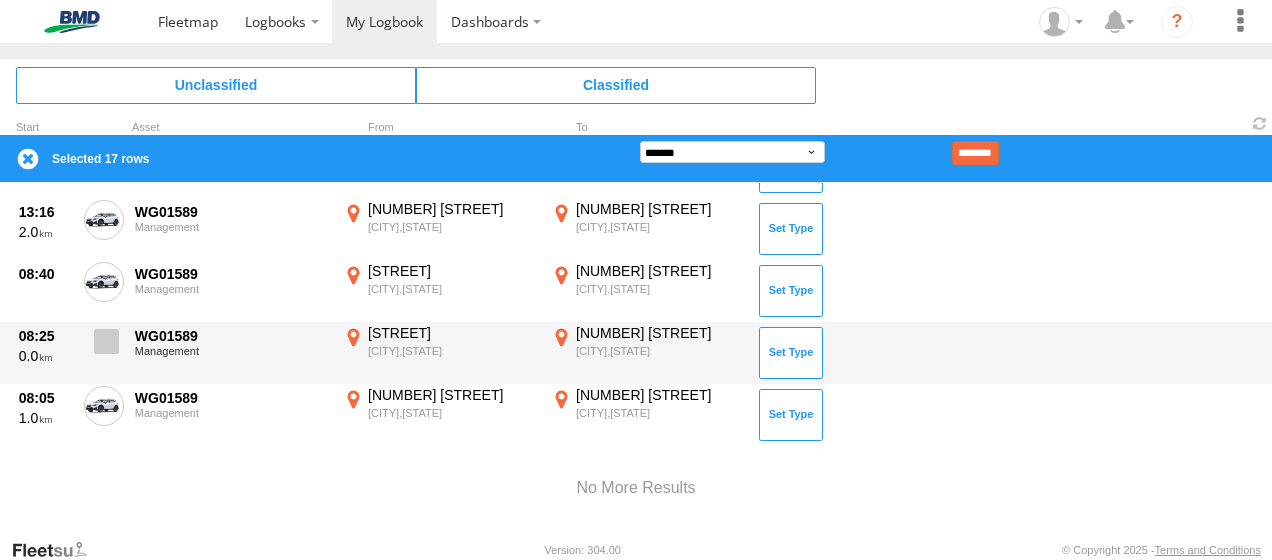 scroll, scrollTop: 3234, scrollLeft: 0, axis: vertical 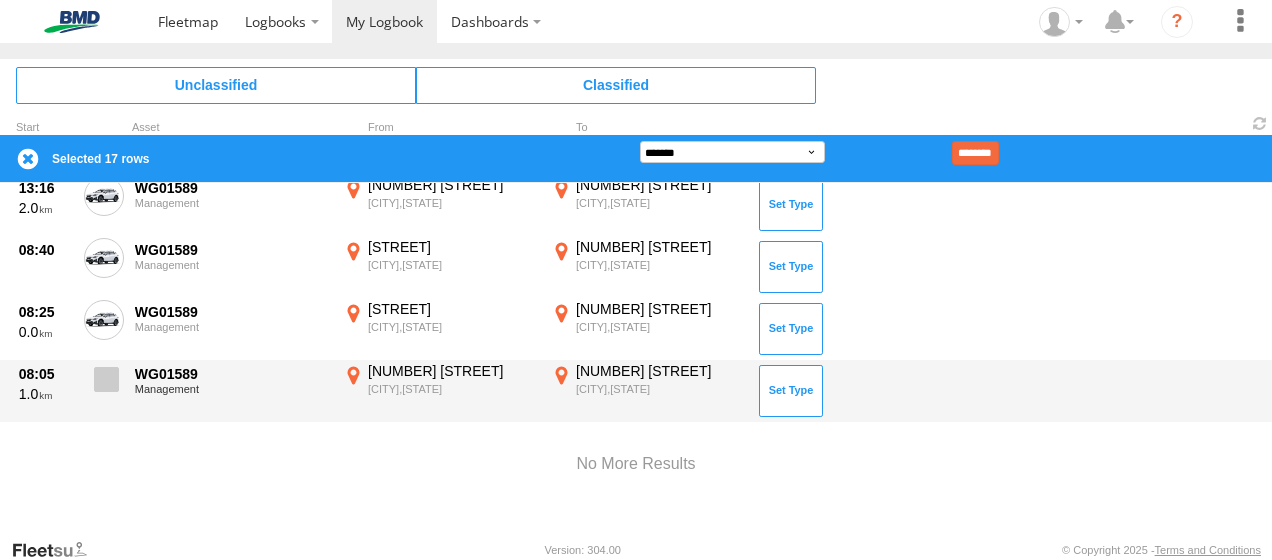 click at bounding box center (106, 379) 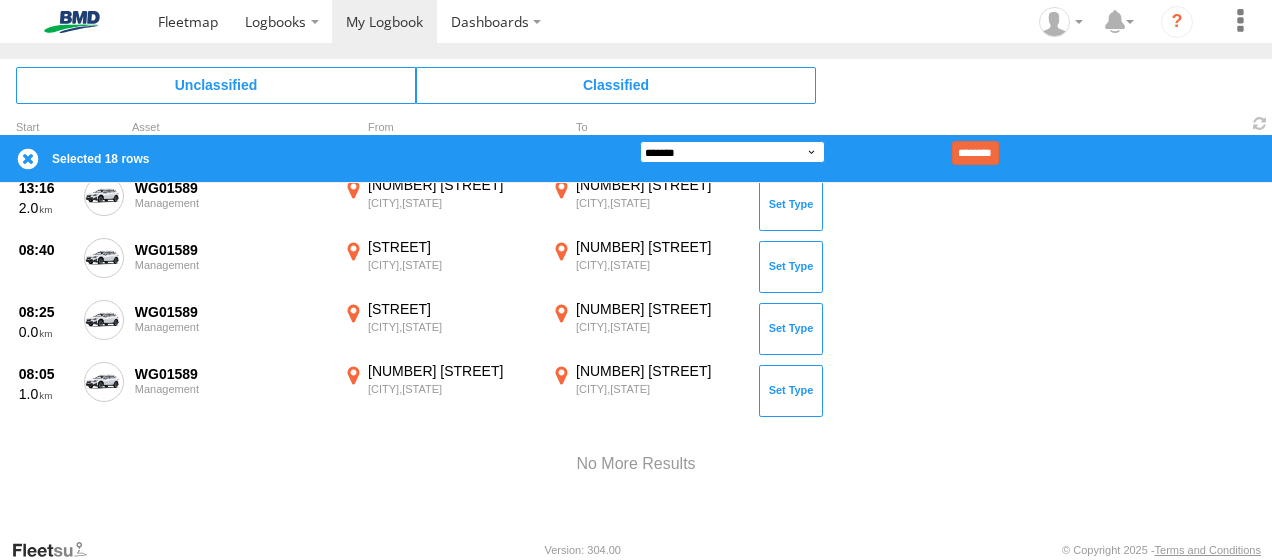 click on "**********" at bounding box center [732, 152] 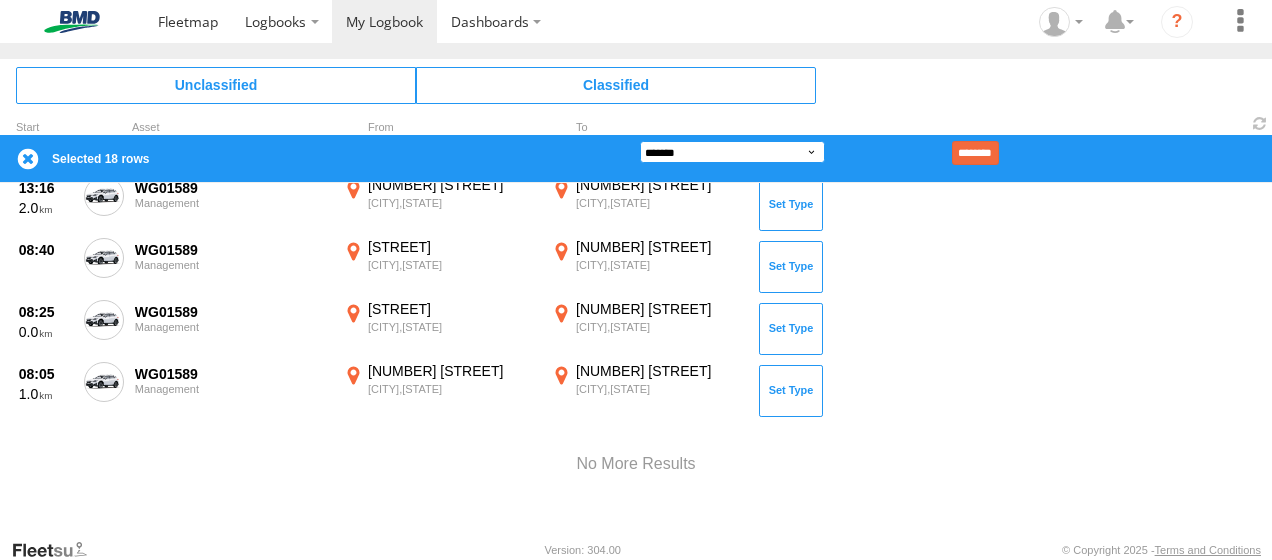 select on "**" 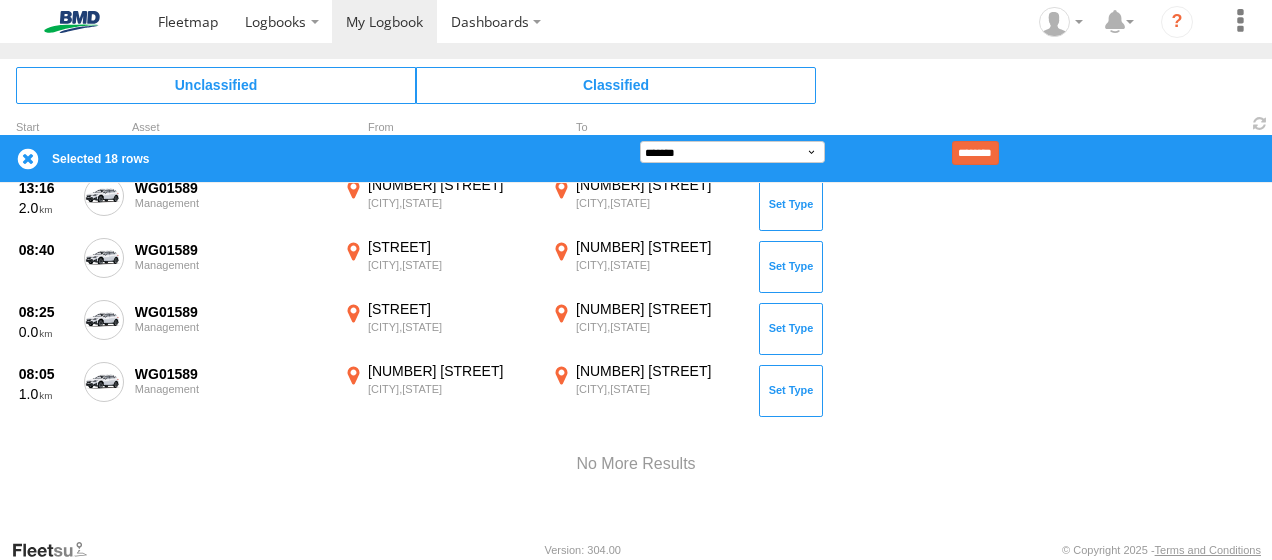 click on "**********" at bounding box center (636, 158) 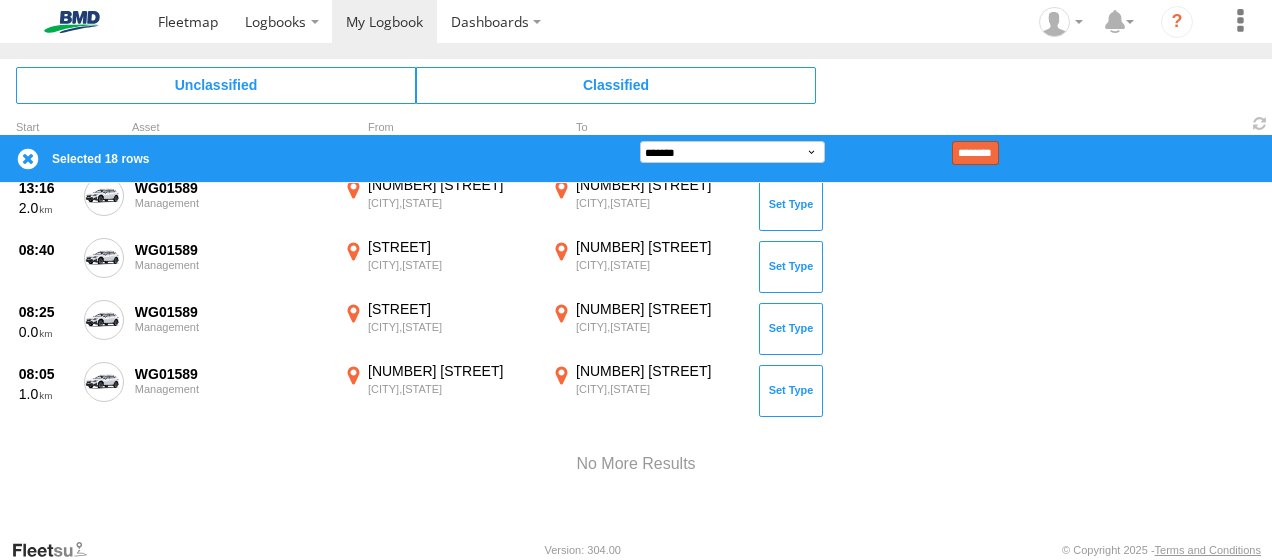 click on "********" at bounding box center [975, 153] 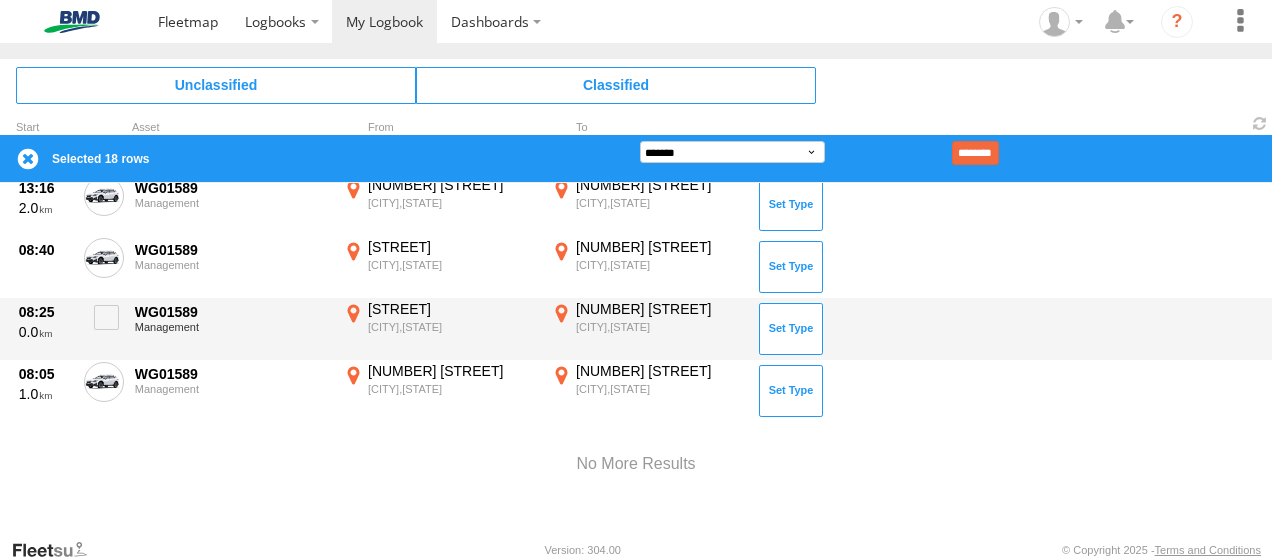 scroll, scrollTop: 3186, scrollLeft: 0, axis: vertical 